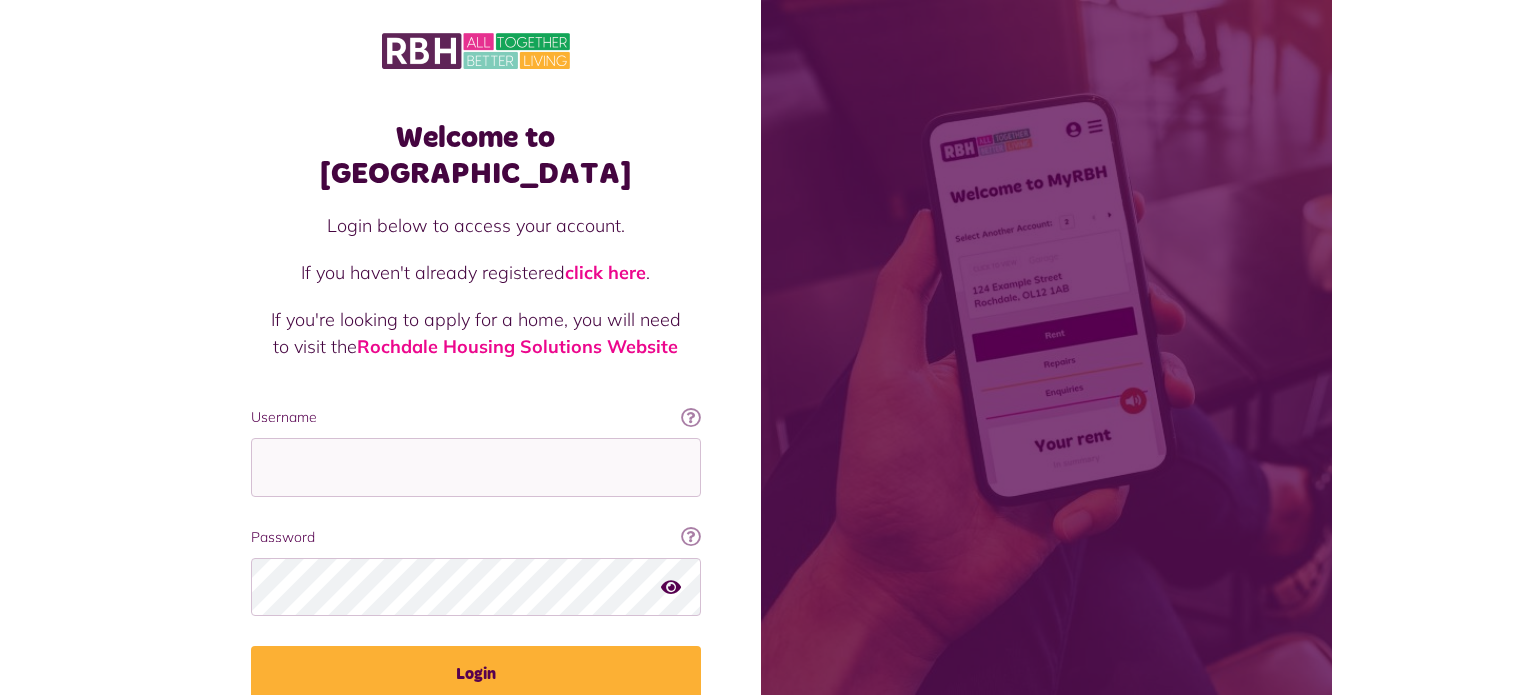 scroll, scrollTop: 0, scrollLeft: 0, axis: both 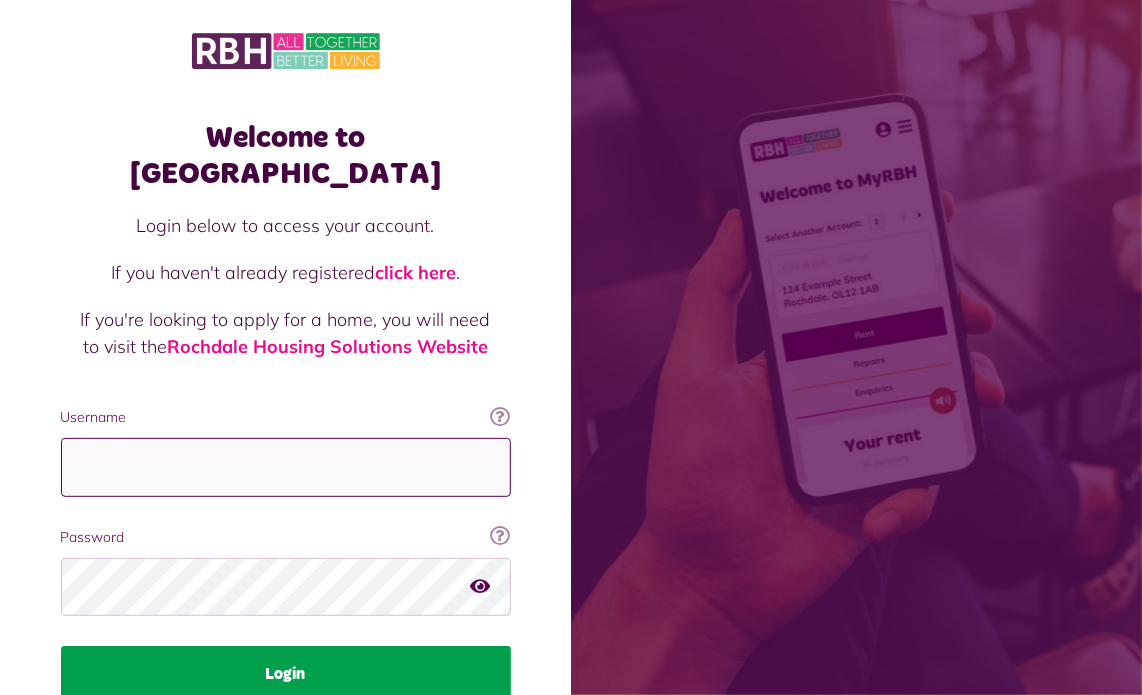 type on "**********" 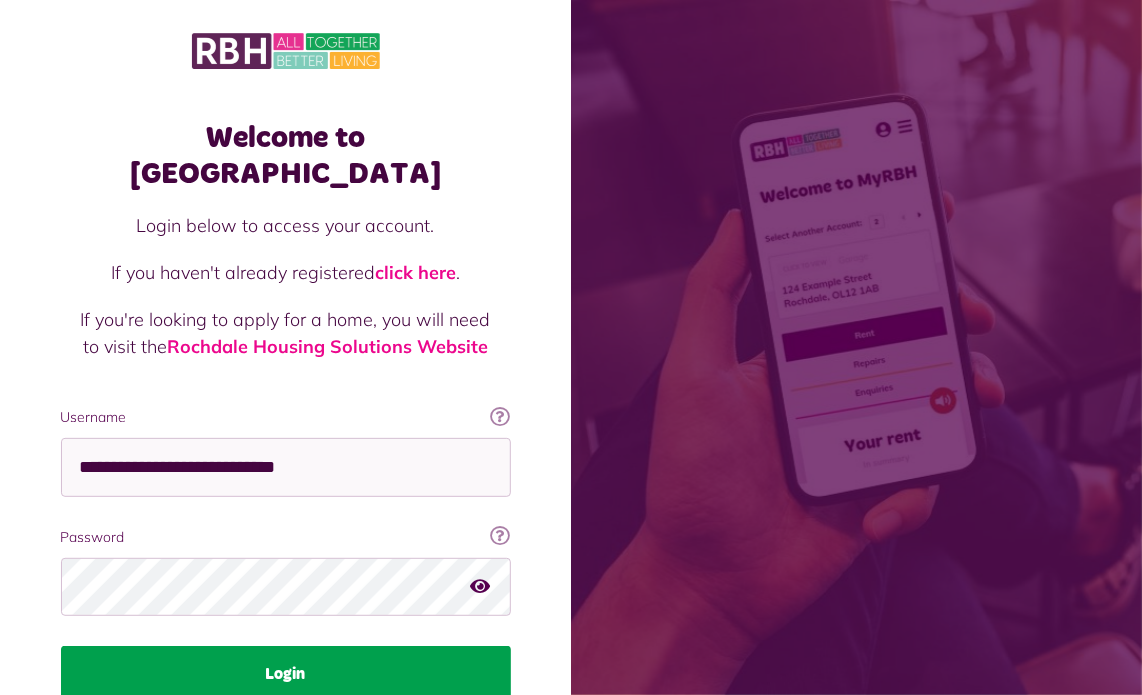 click on "Login" at bounding box center (286, 674) 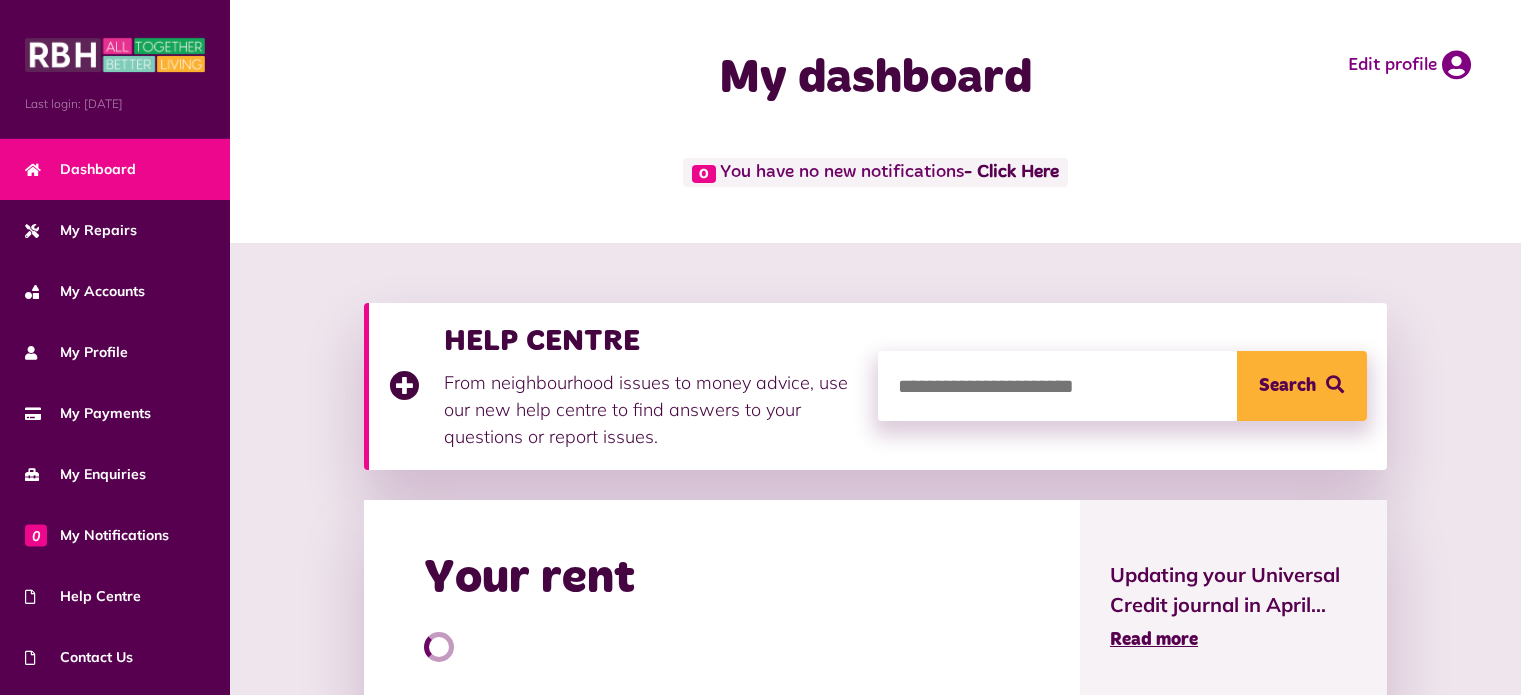 scroll, scrollTop: 100, scrollLeft: 0, axis: vertical 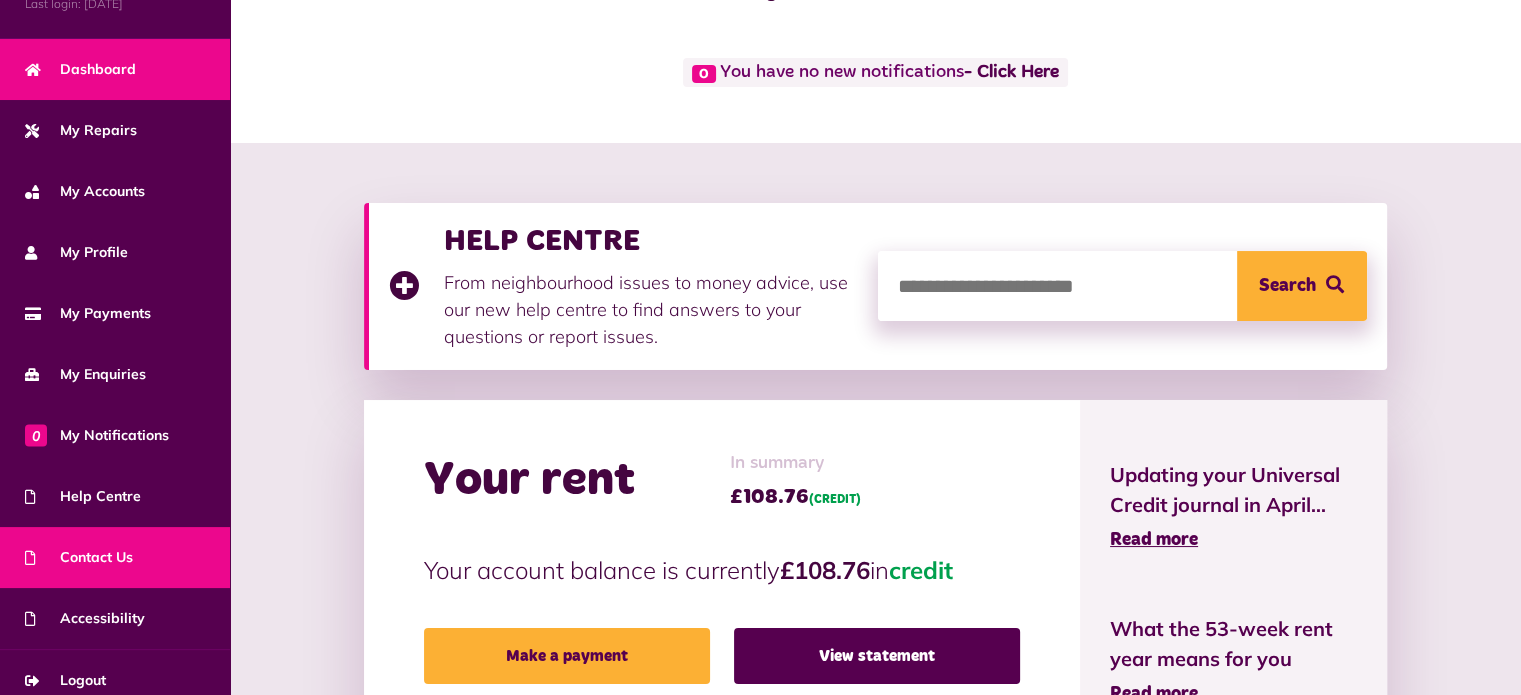 click on "Contact Us" at bounding box center [79, 557] 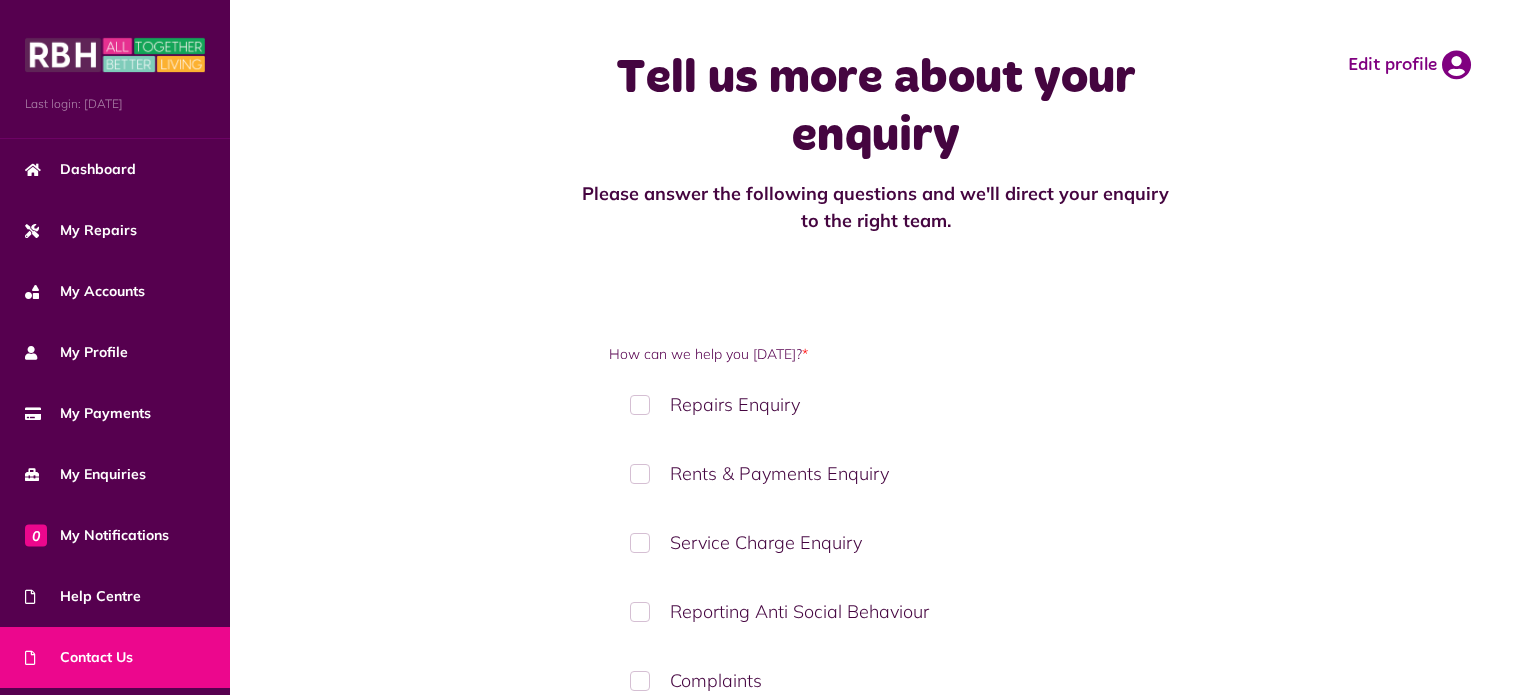 scroll, scrollTop: 0, scrollLeft: 0, axis: both 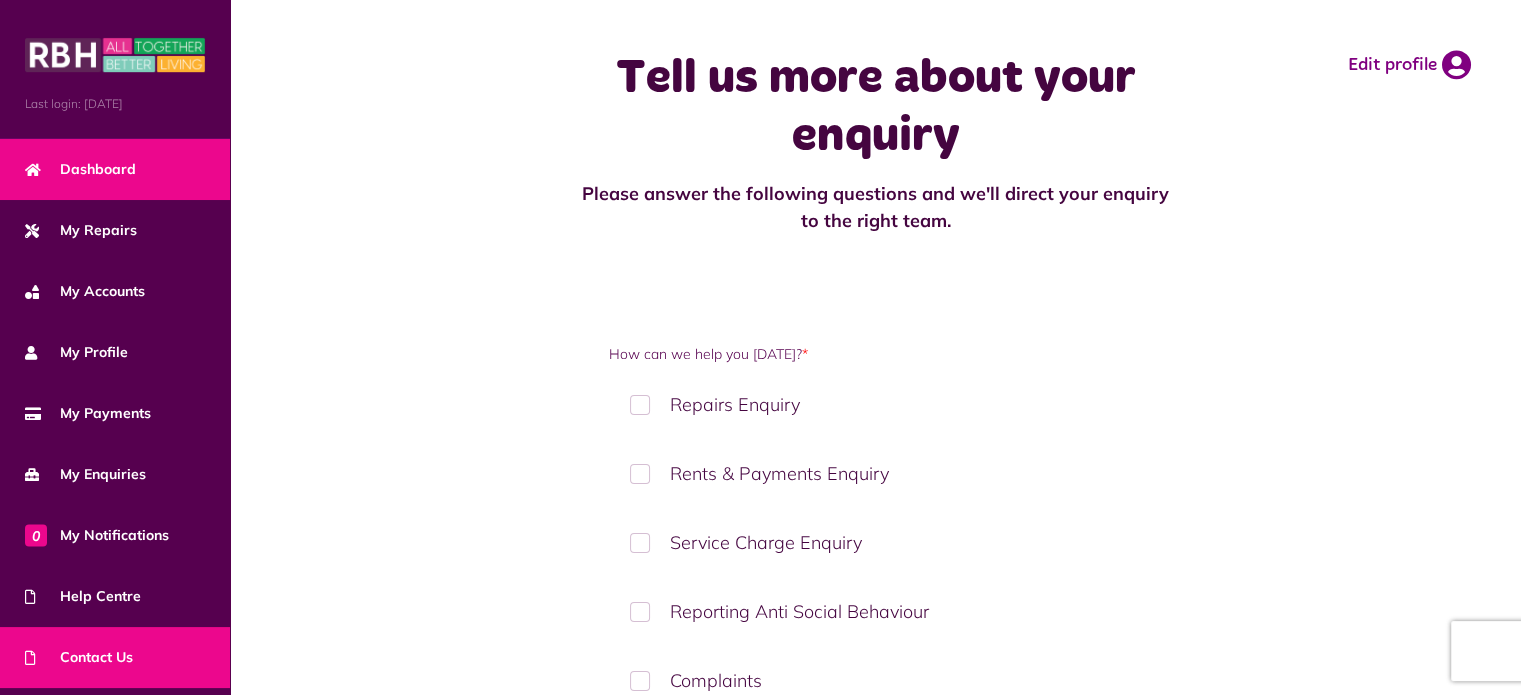 click on "Dashboard" at bounding box center [80, 169] 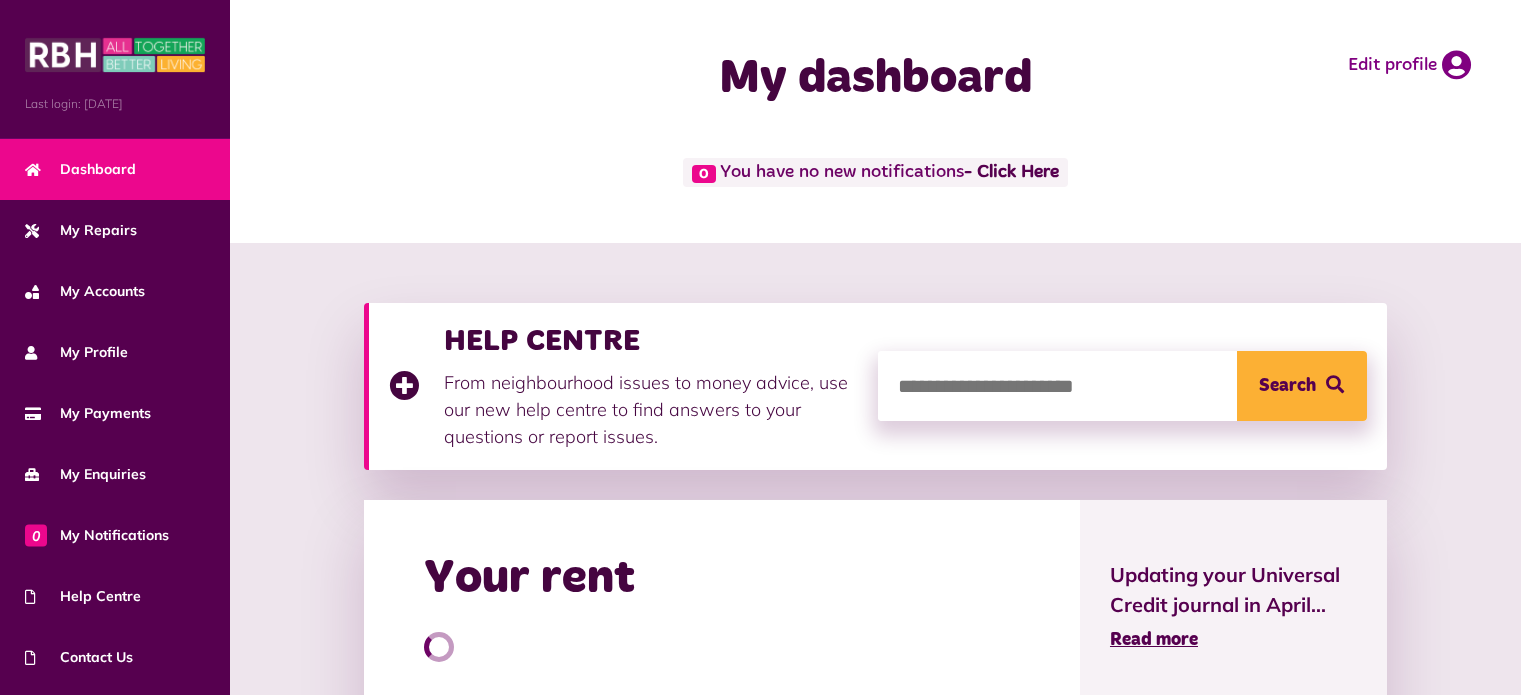 scroll, scrollTop: 0, scrollLeft: 0, axis: both 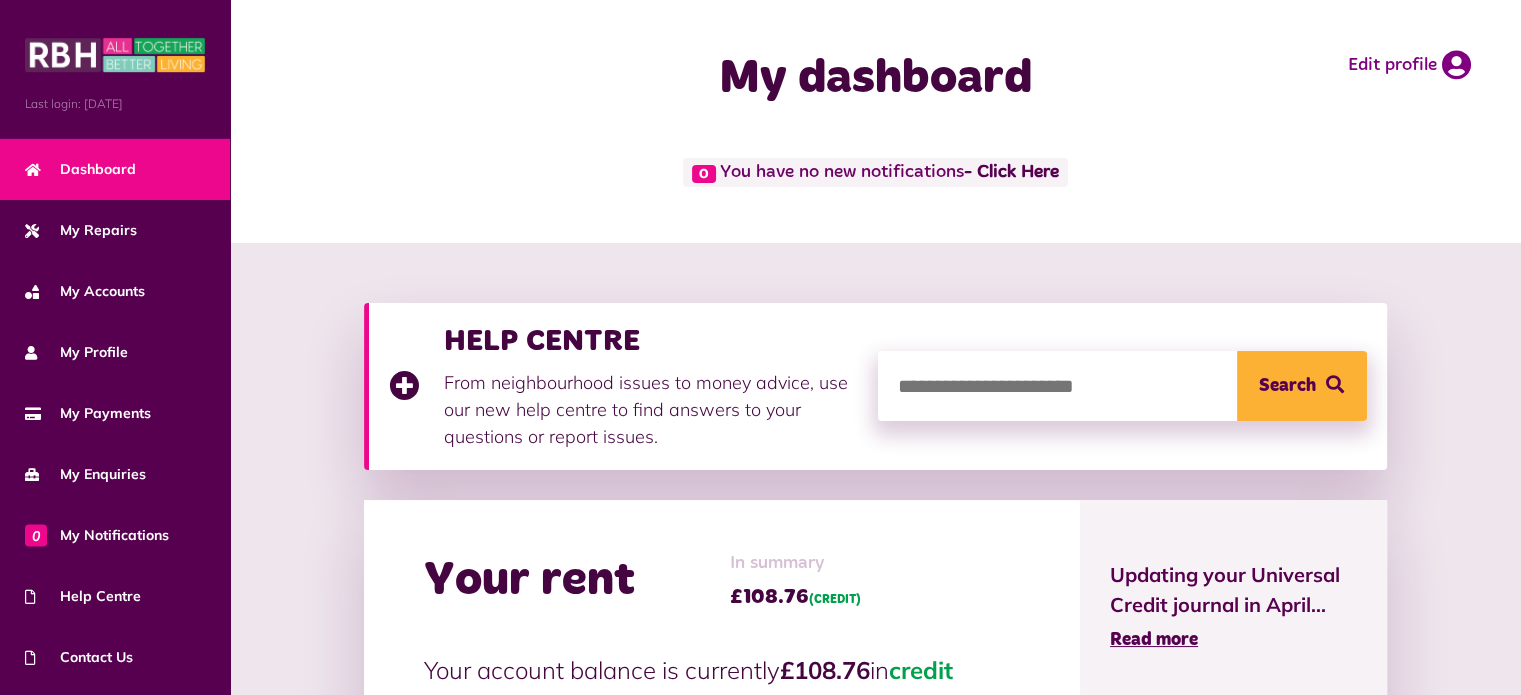 click at bounding box center (1122, 386) 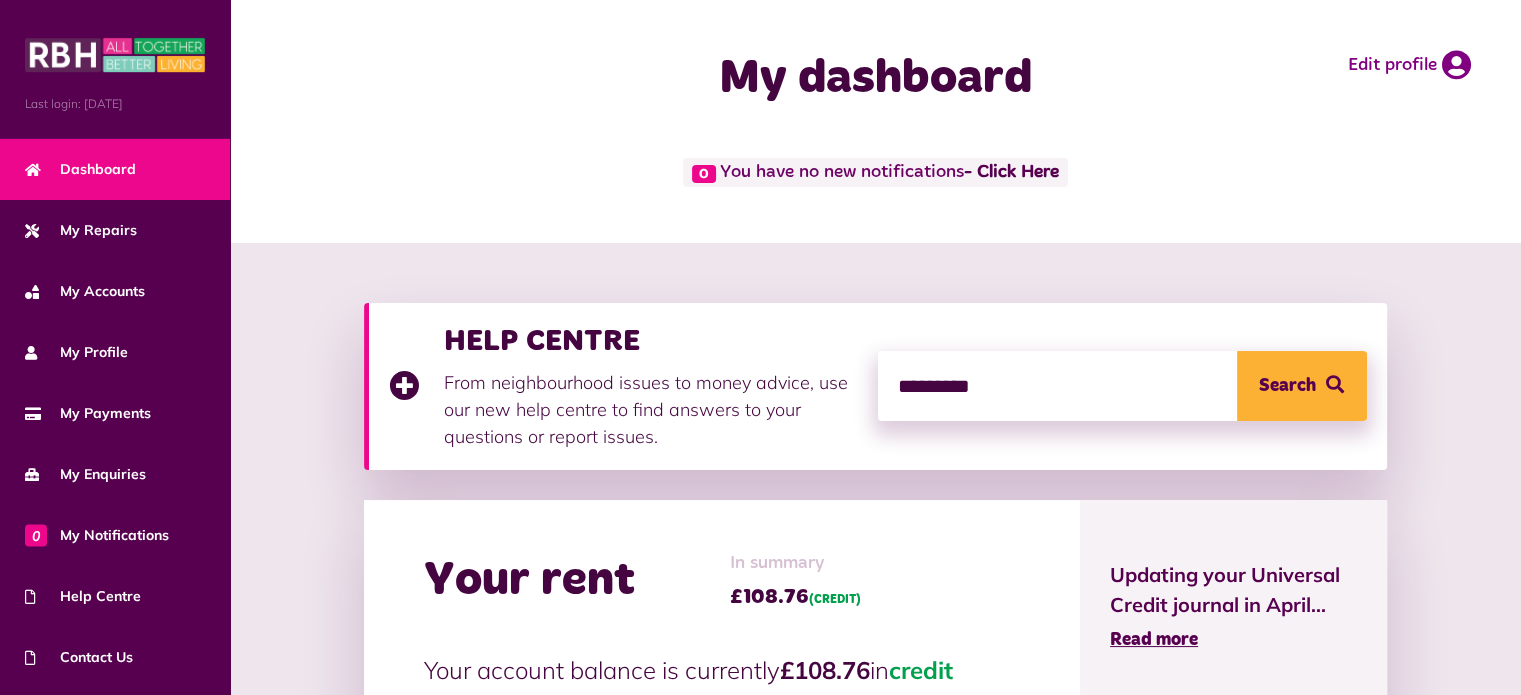 type on "*********" 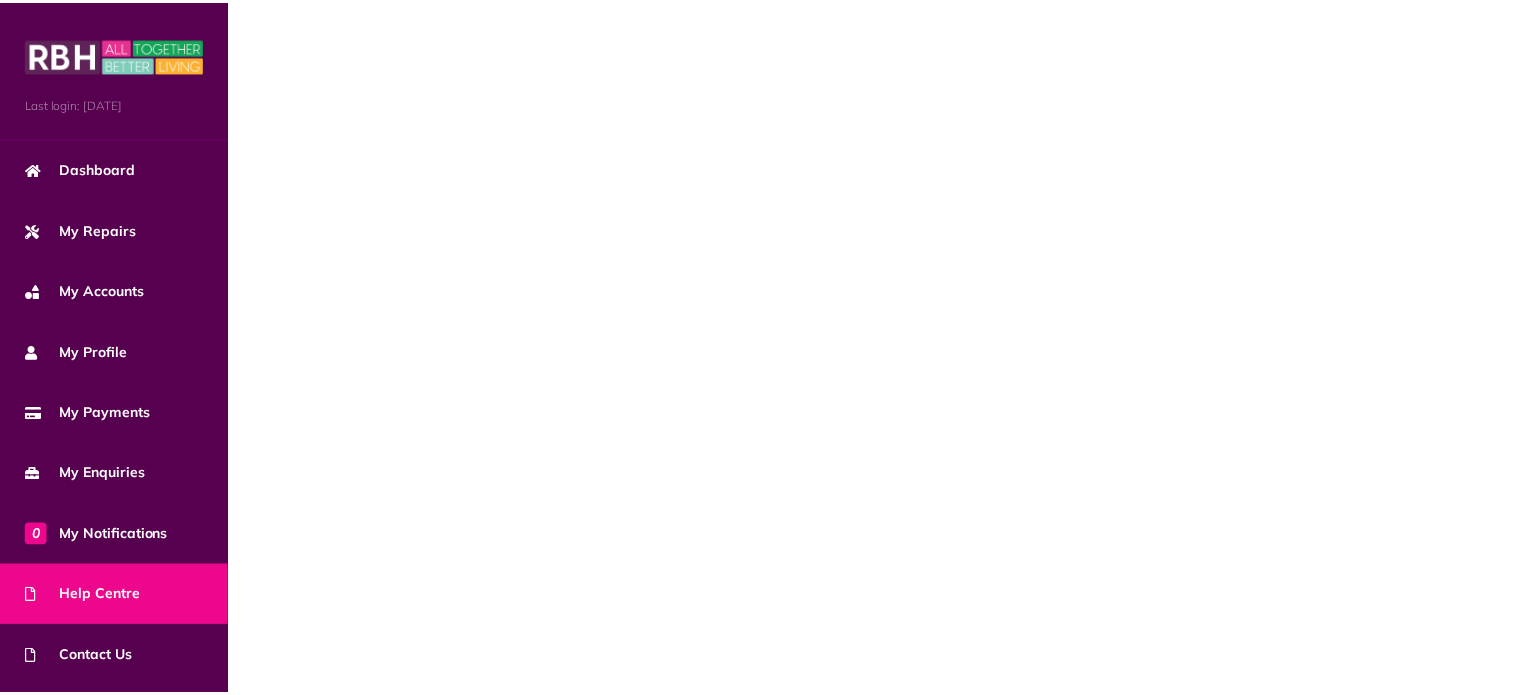scroll, scrollTop: 0, scrollLeft: 0, axis: both 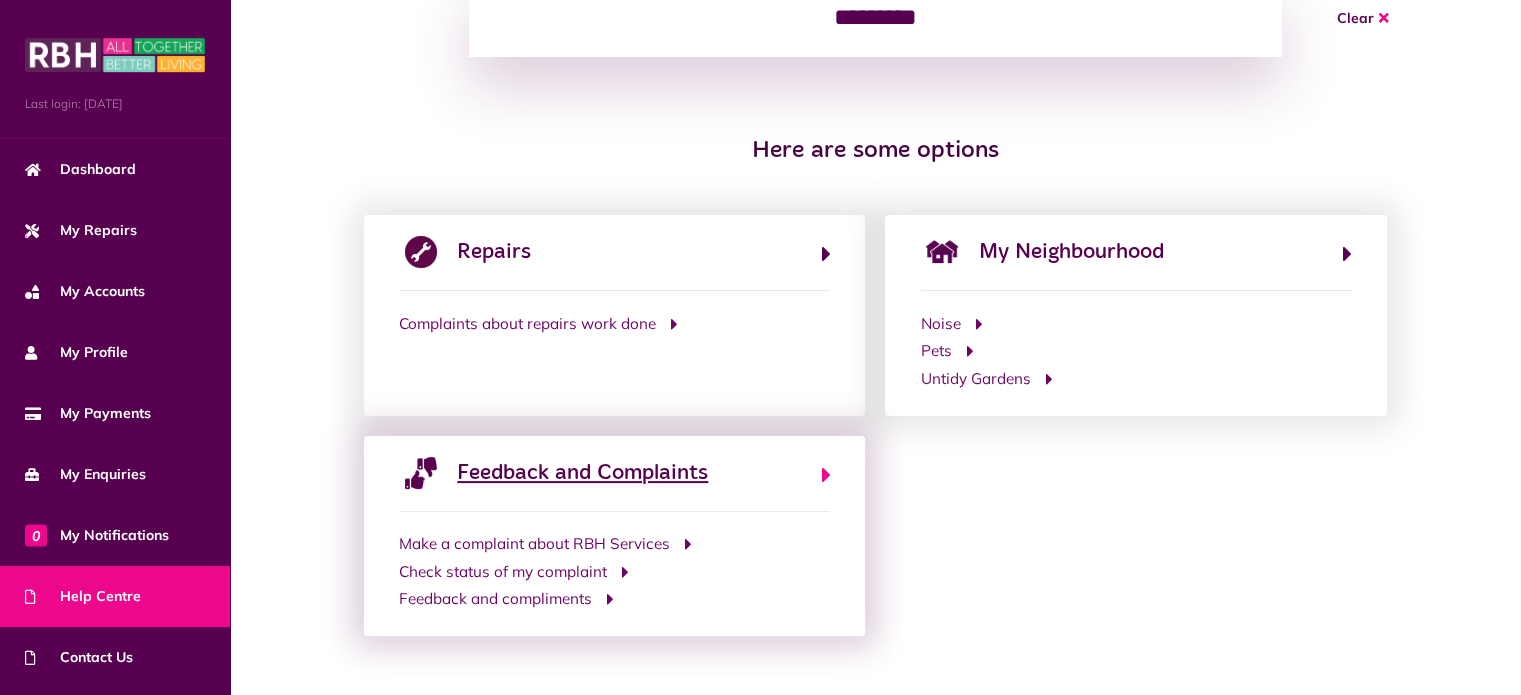 click on "Feedback and Complaints" 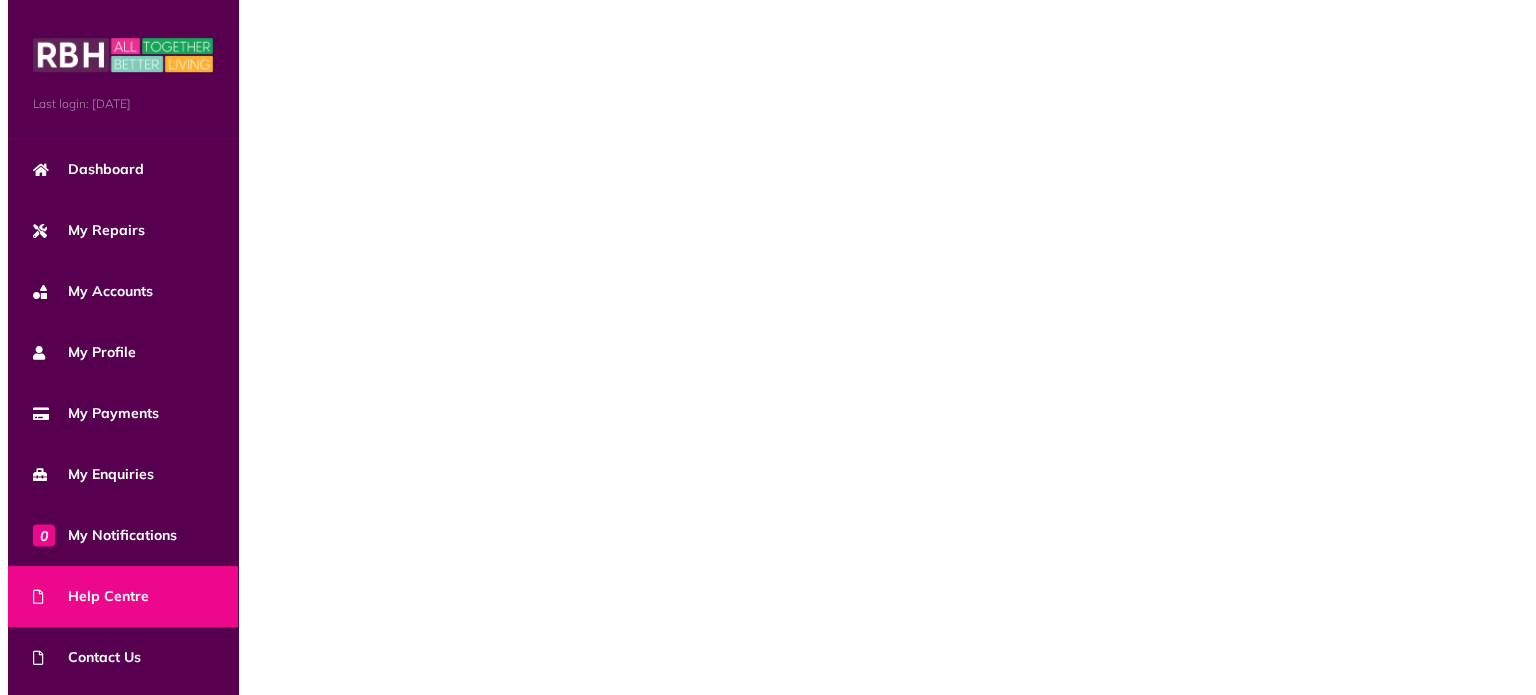 scroll, scrollTop: 0, scrollLeft: 0, axis: both 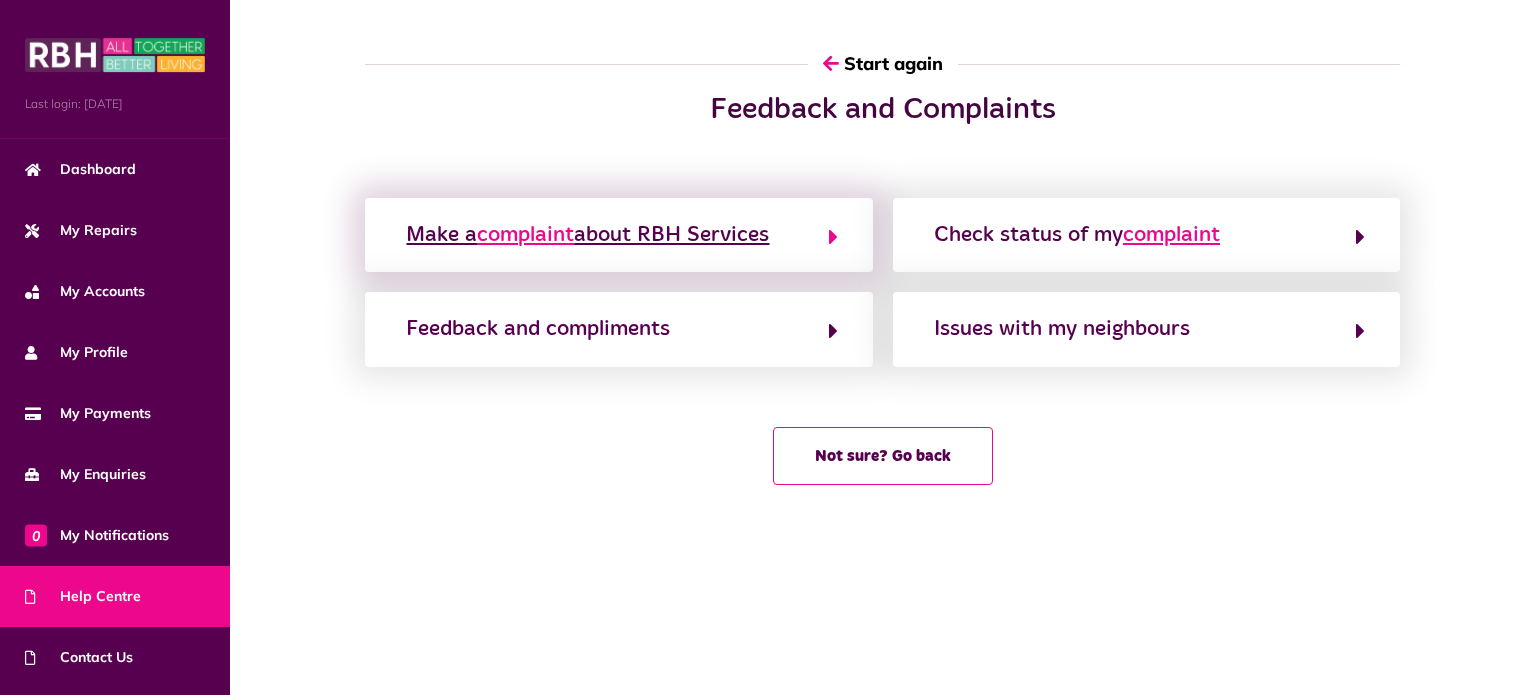 click on "complaint" 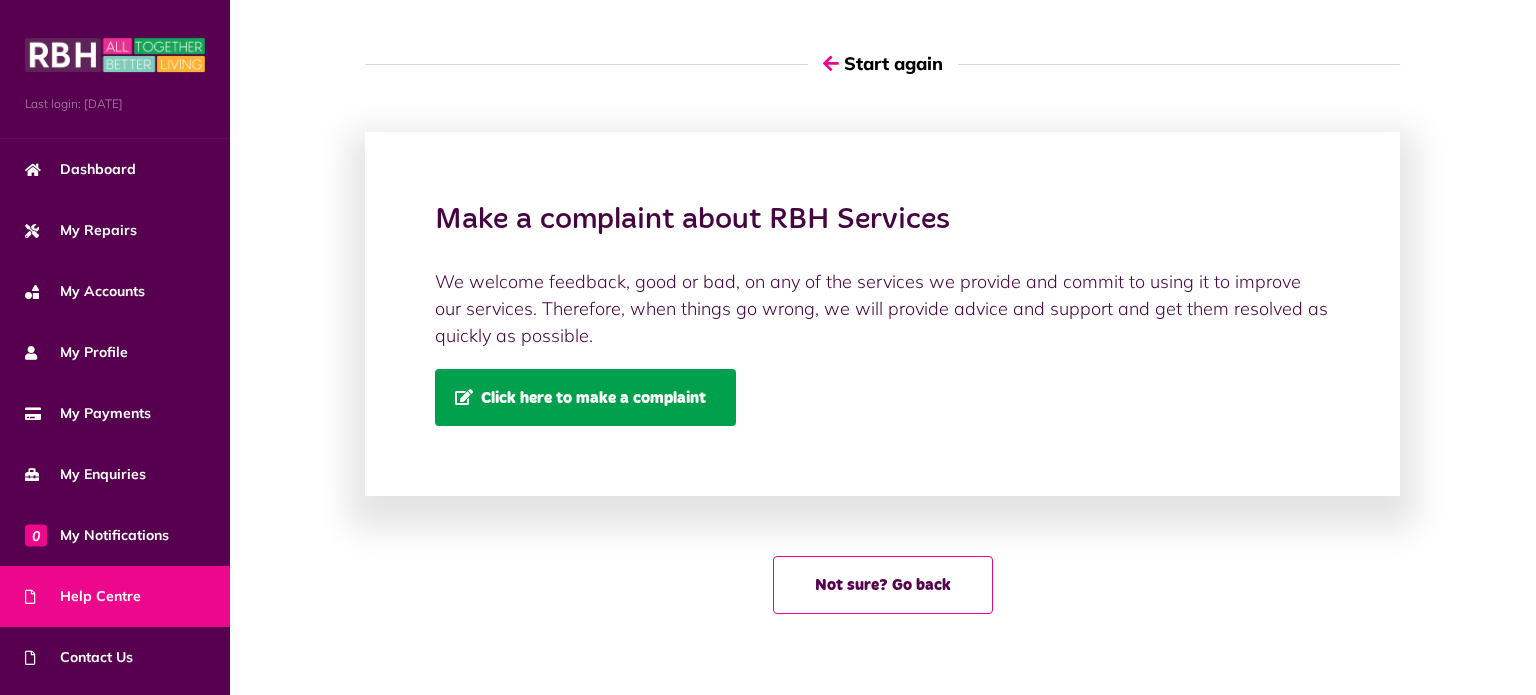 click on "Click here to make a complaint" 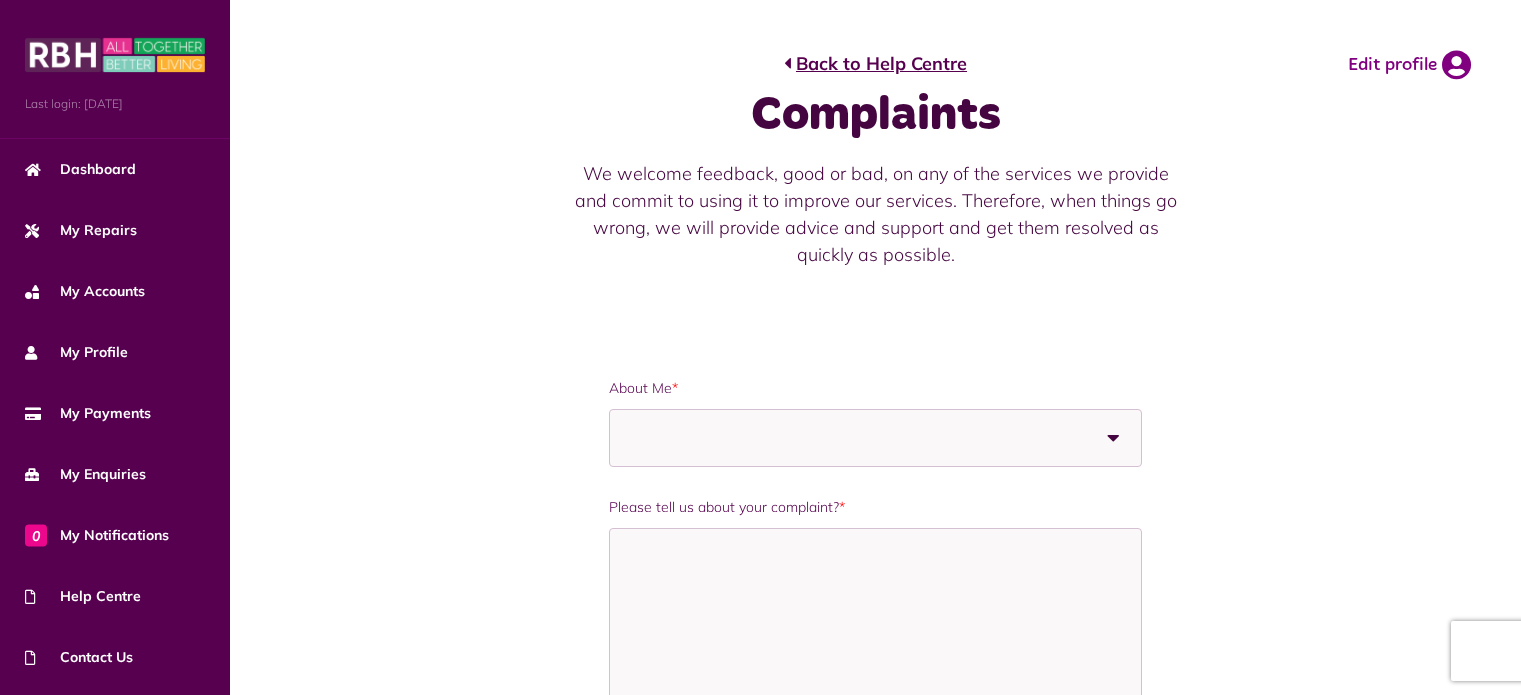 scroll, scrollTop: 0, scrollLeft: 0, axis: both 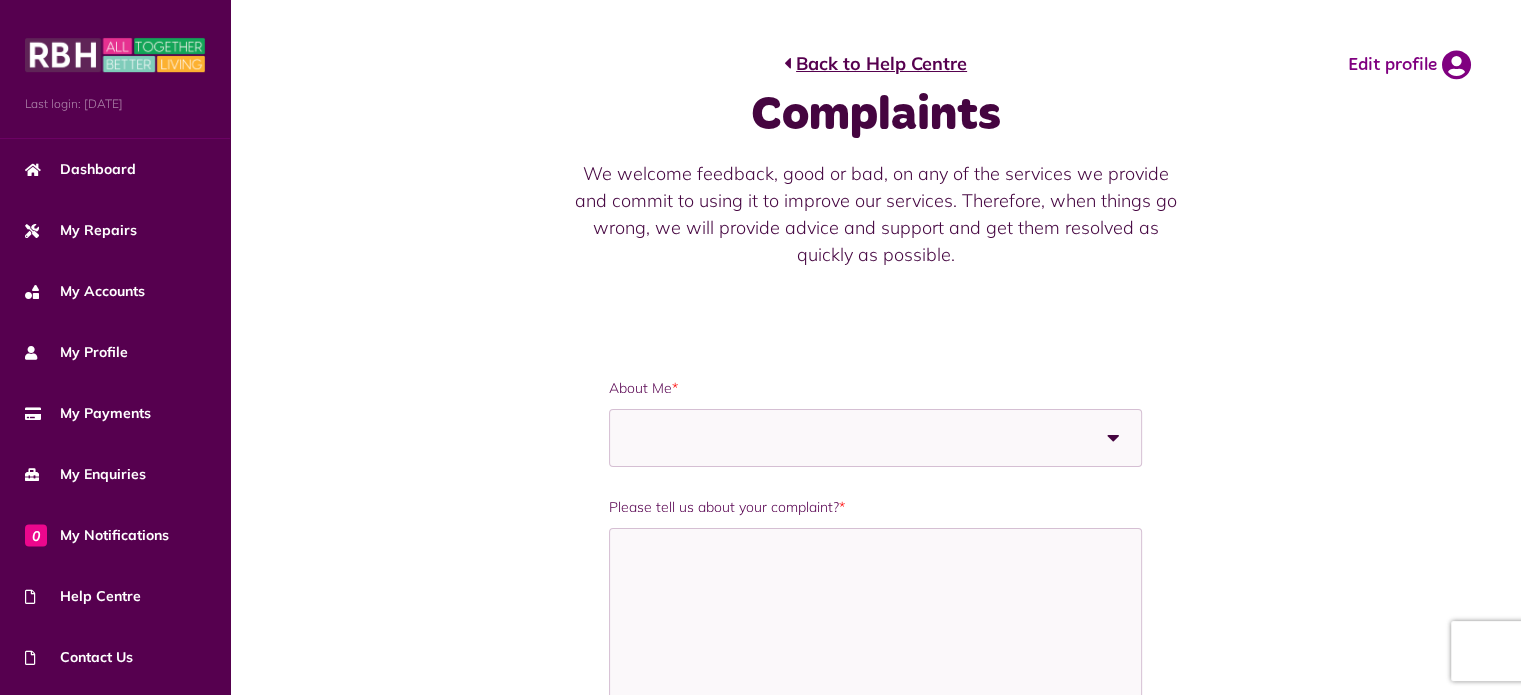 click at bounding box center [1113, 438] 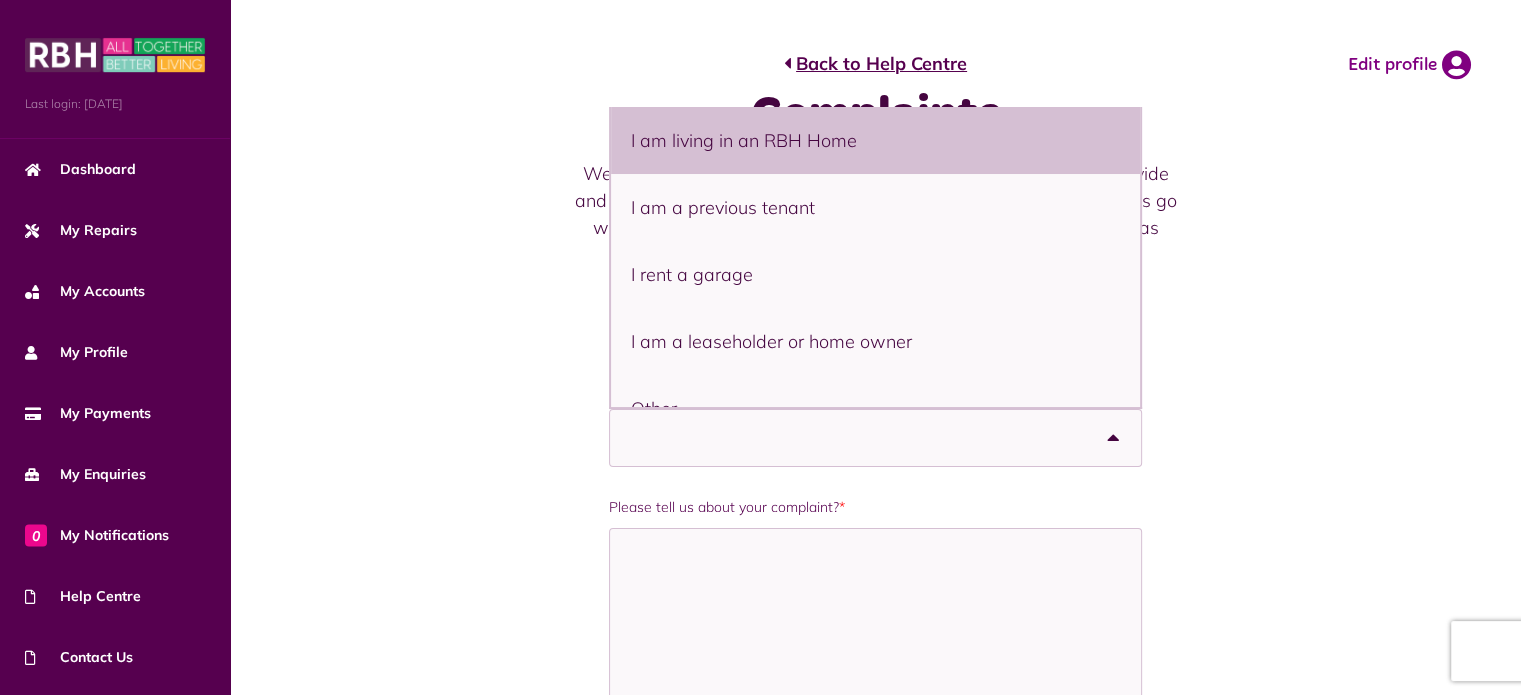 click on "I am living in an RBH Home" at bounding box center [876, 140] 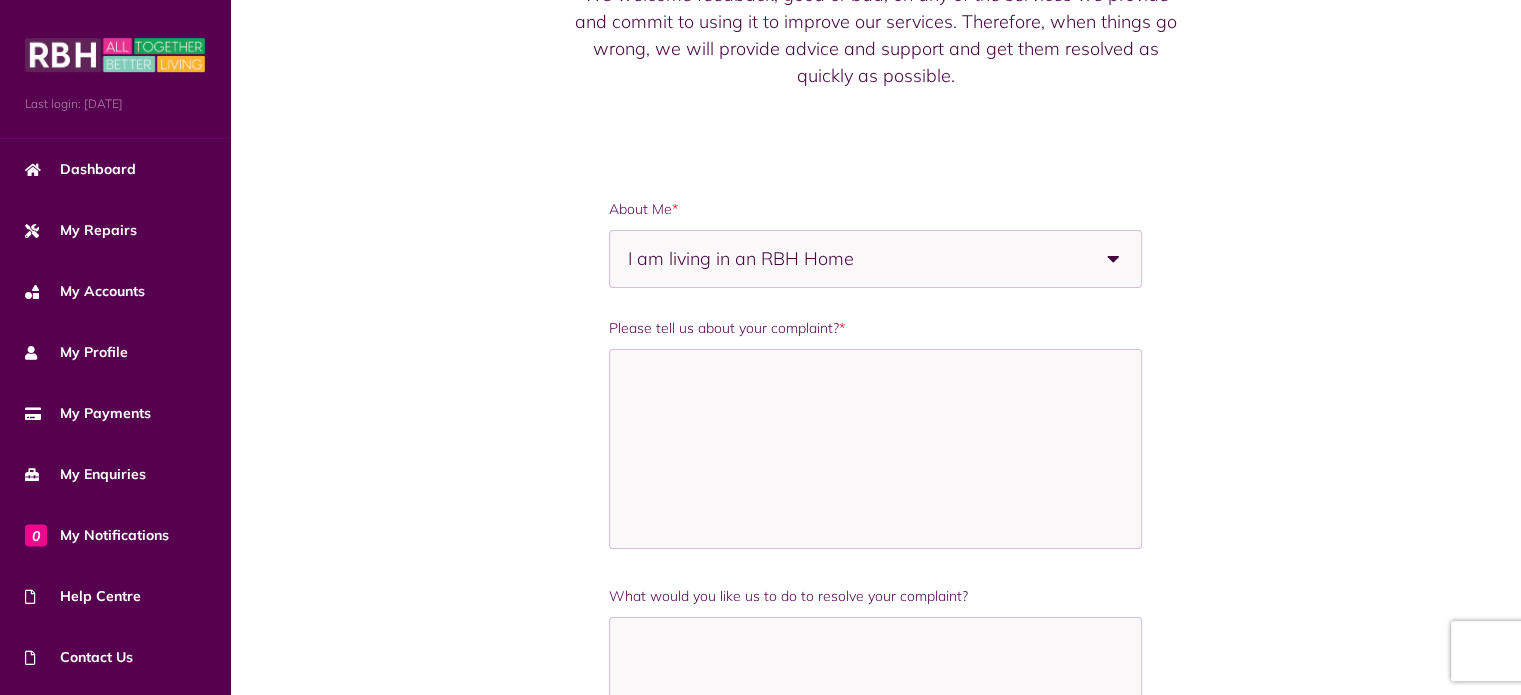 scroll, scrollTop: 200, scrollLeft: 0, axis: vertical 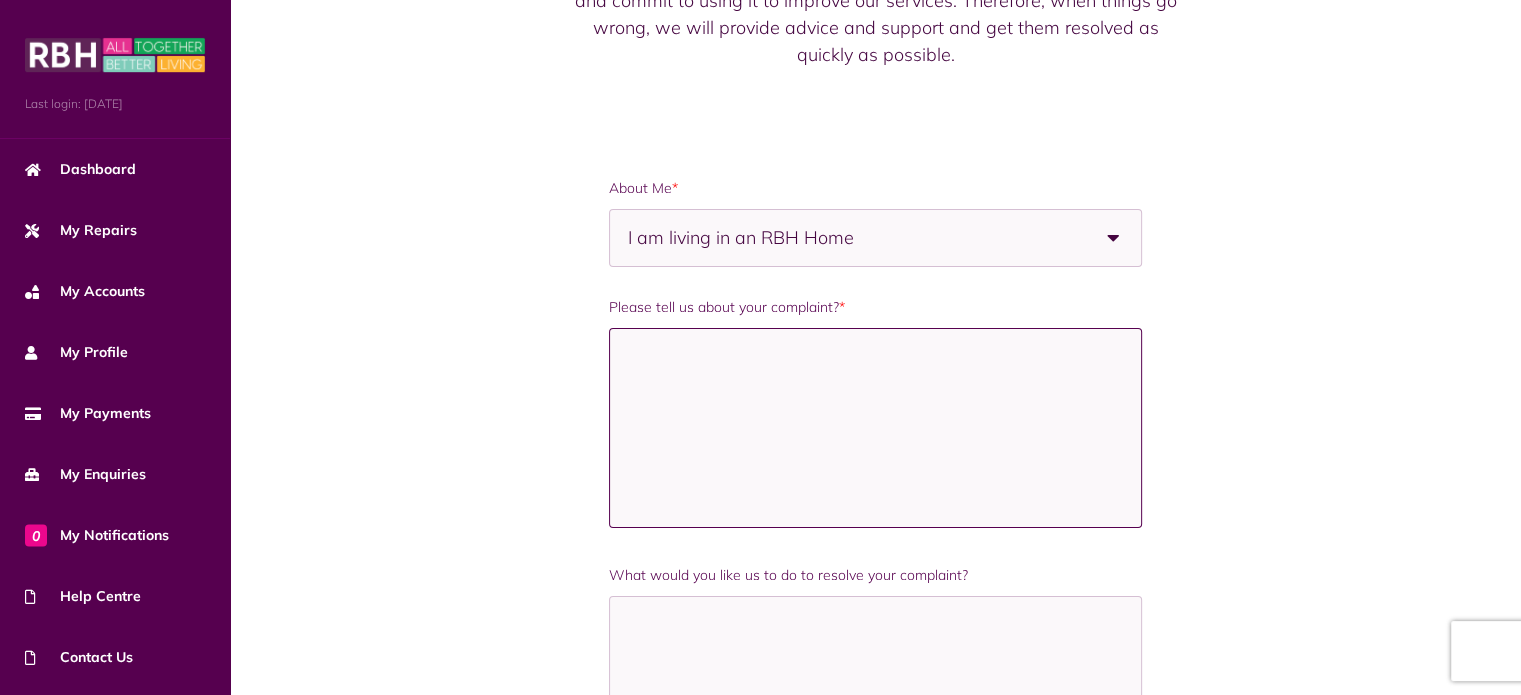click on "Please tell us about your complaint?                                              *" at bounding box center (876, 428) 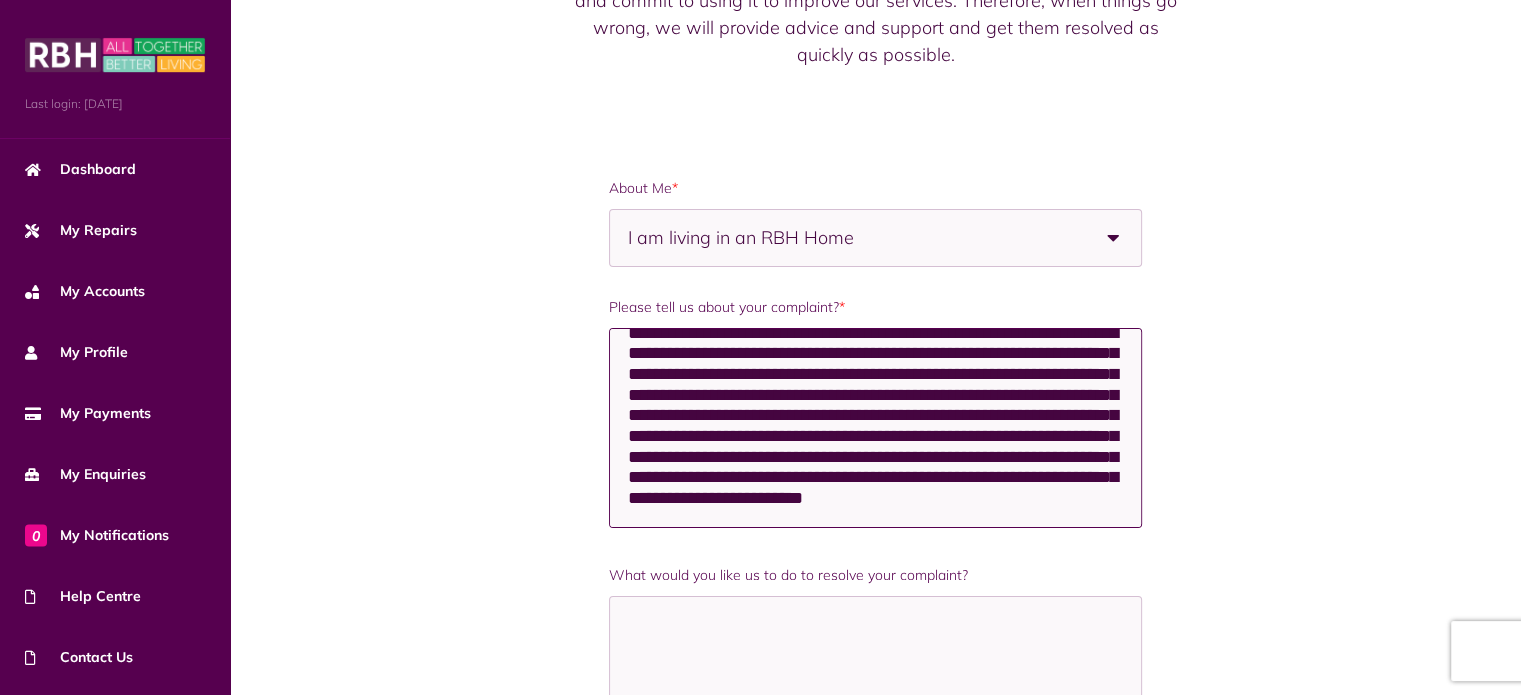 scroll, scrollTop: 69, scrollLeft: 0, axis: vertical 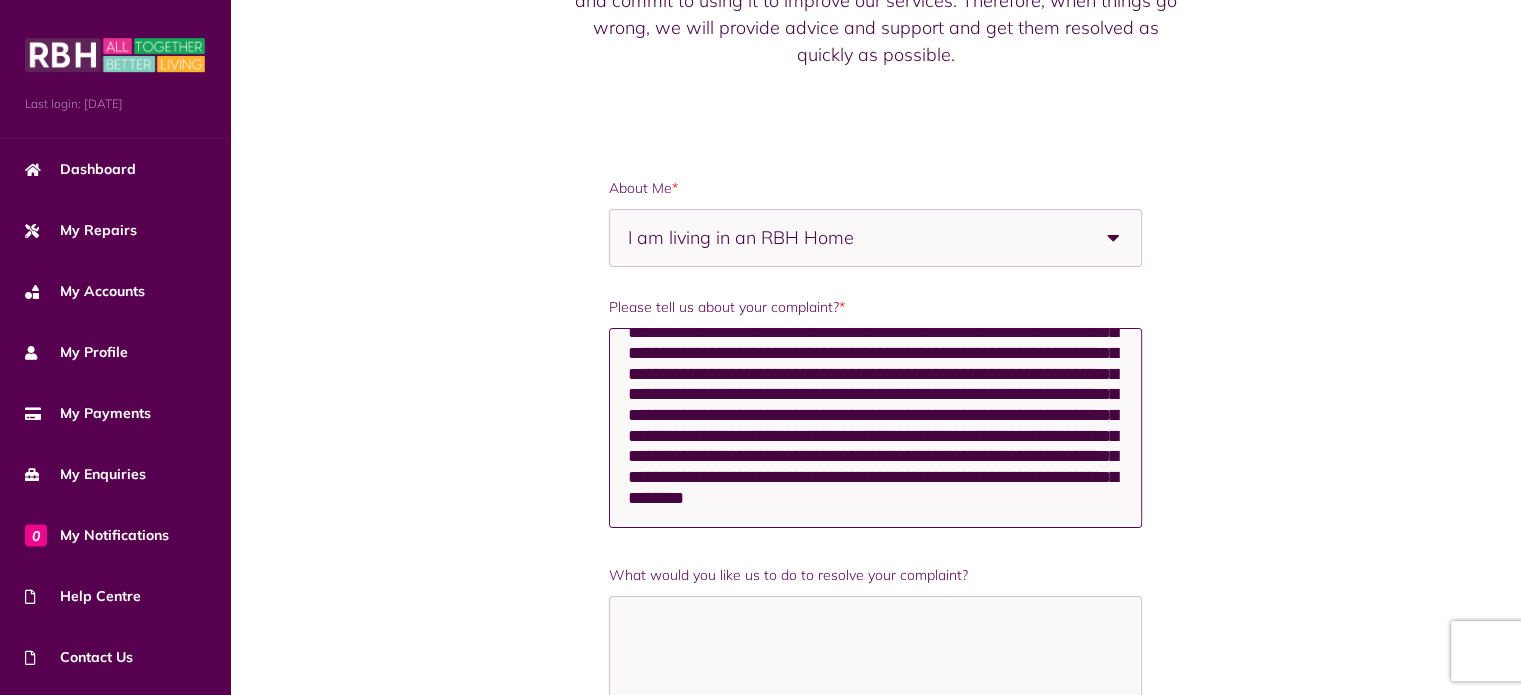 click on "**********" at bounding box center (876, 428) 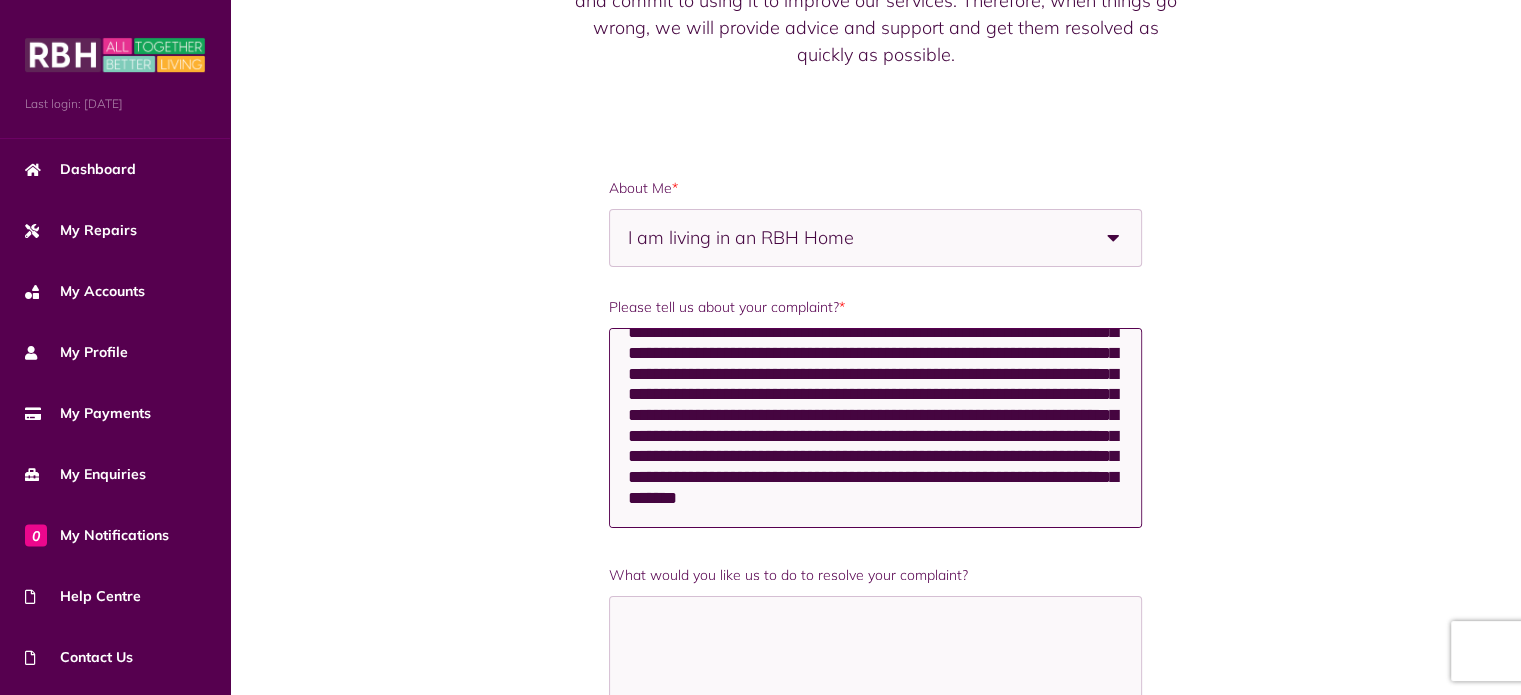 click on "**********" at bounding box center [876, 428] 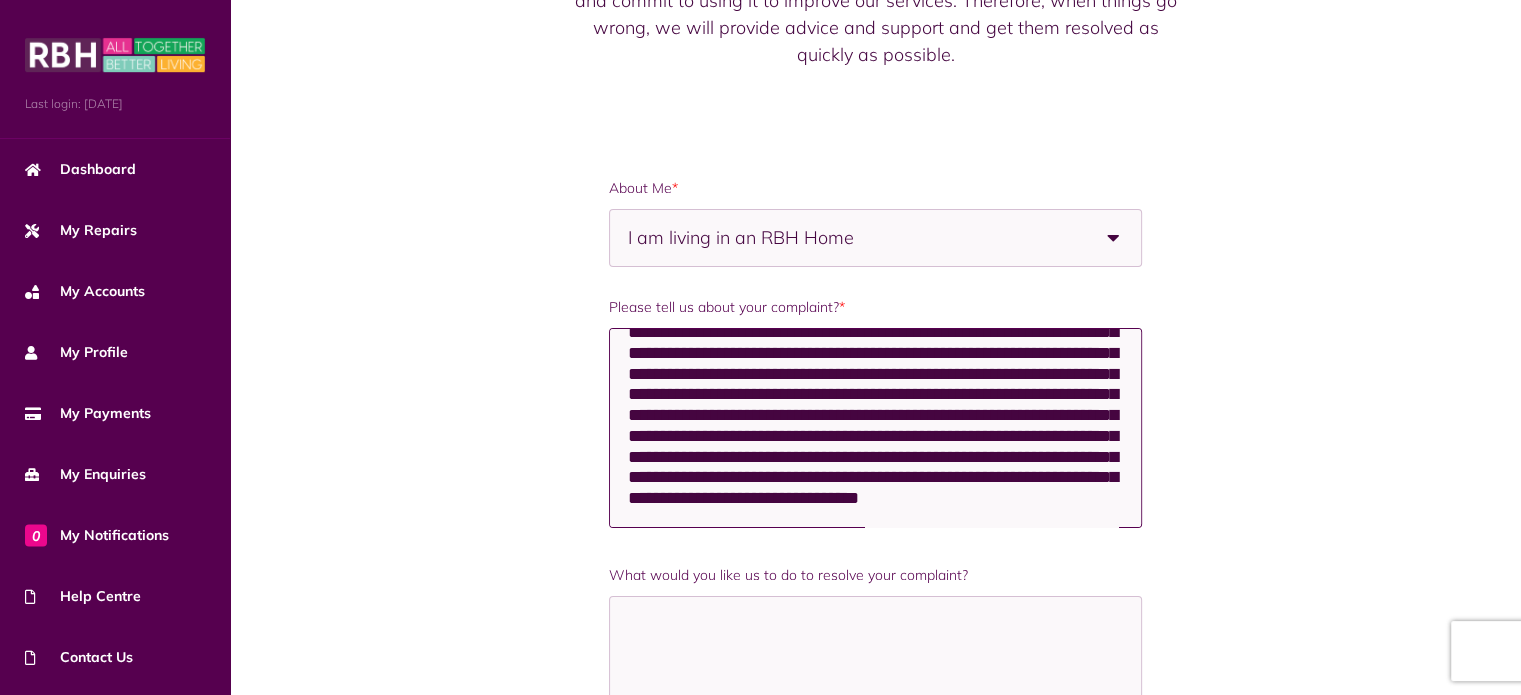 scroll, scrollTop: 255, scrollLeft: 0, axis: vertical 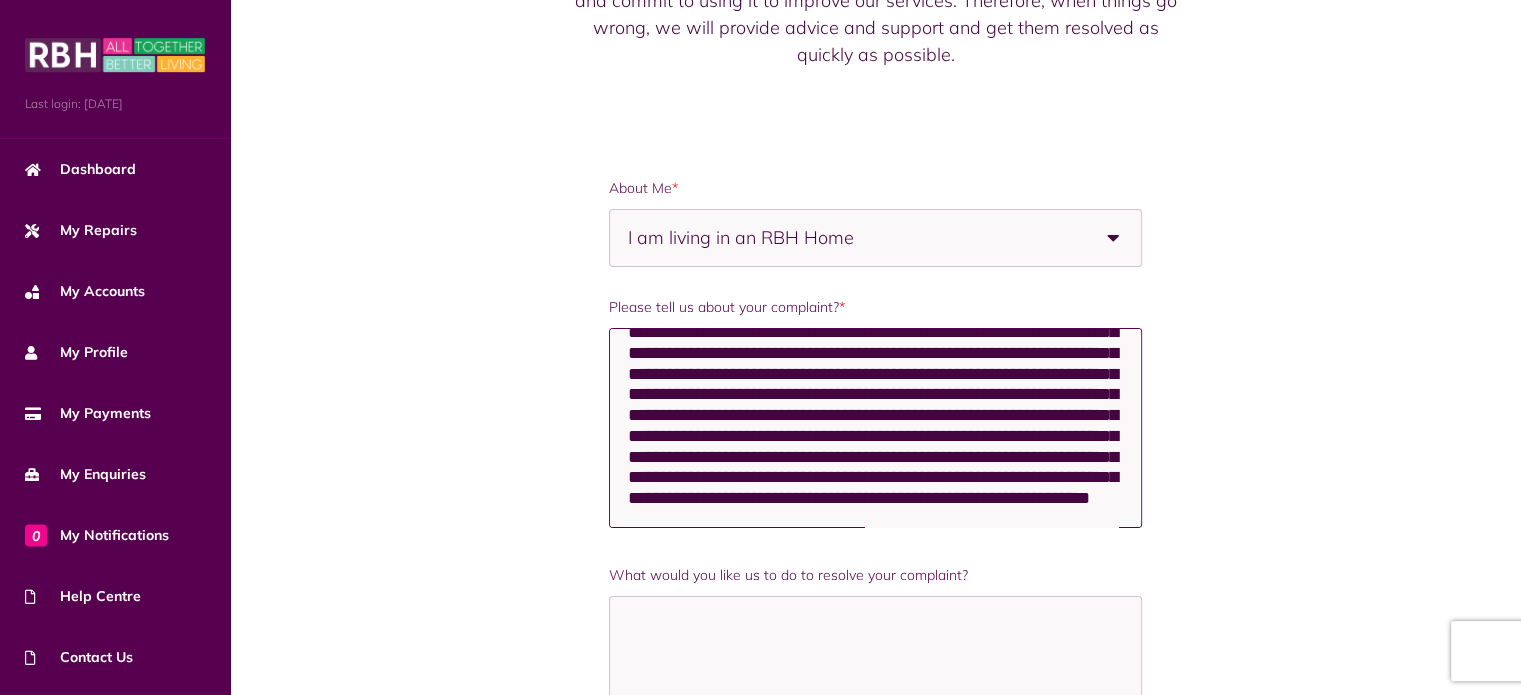 drag, startPoint x: 873, startPoint y: 472, endPoint x: 938, endPoint y: 511, distance: 75.802376 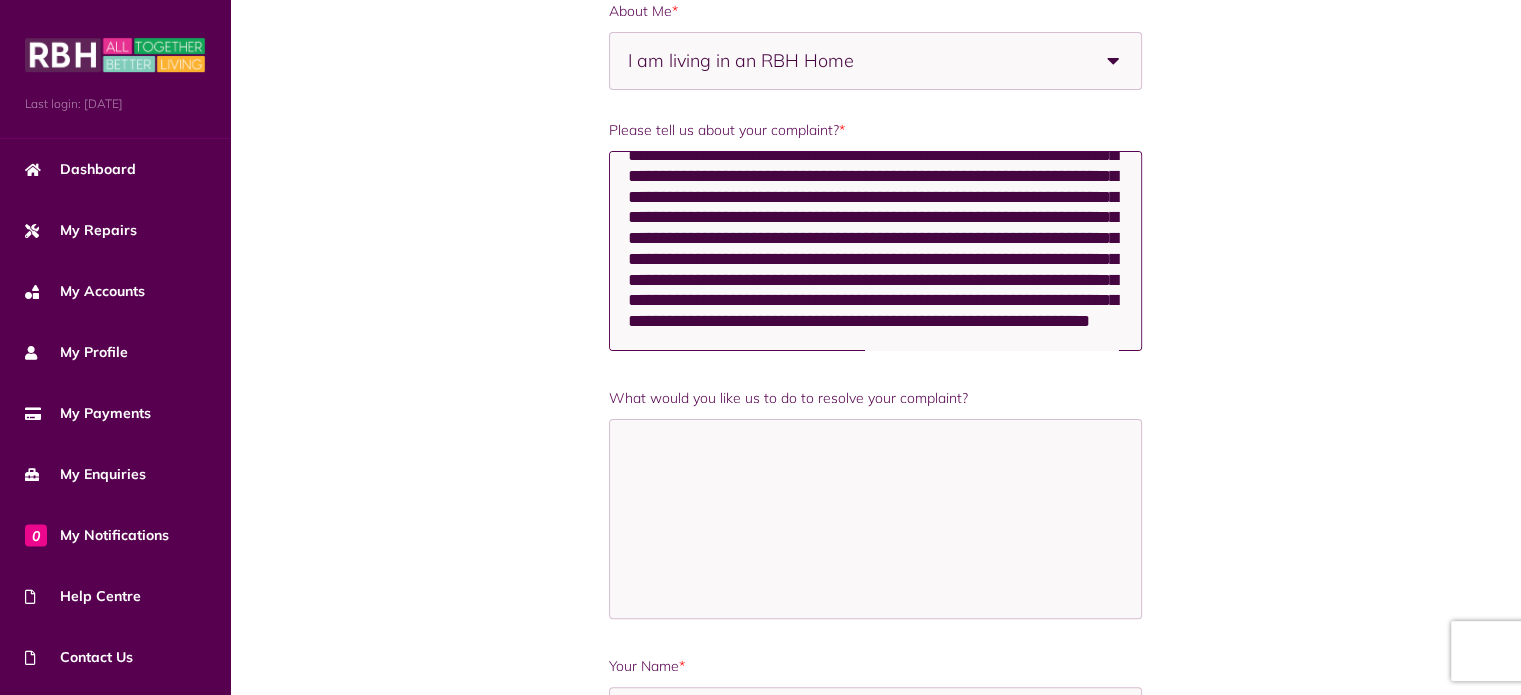 scroll, scrollTop: 400, scrollLeft: 0, axis: vertical 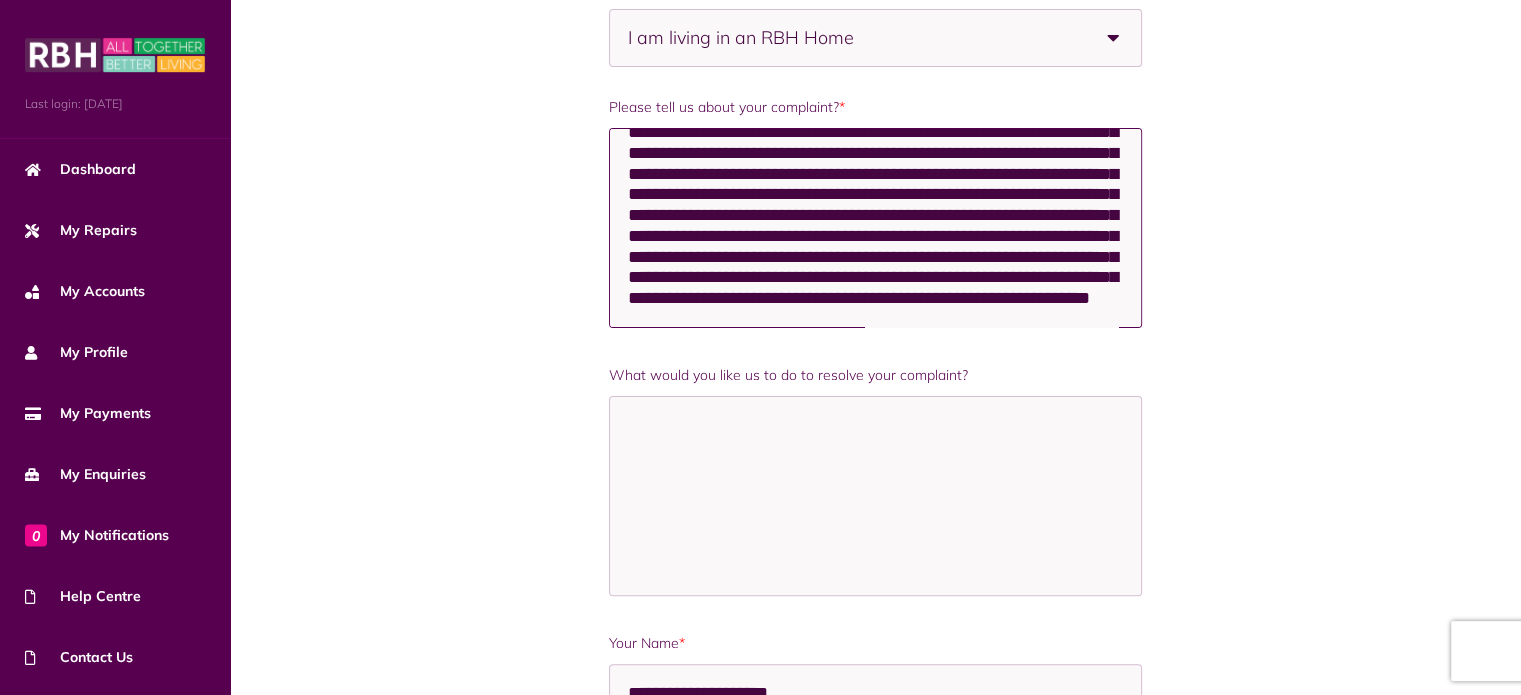 type on "**********" 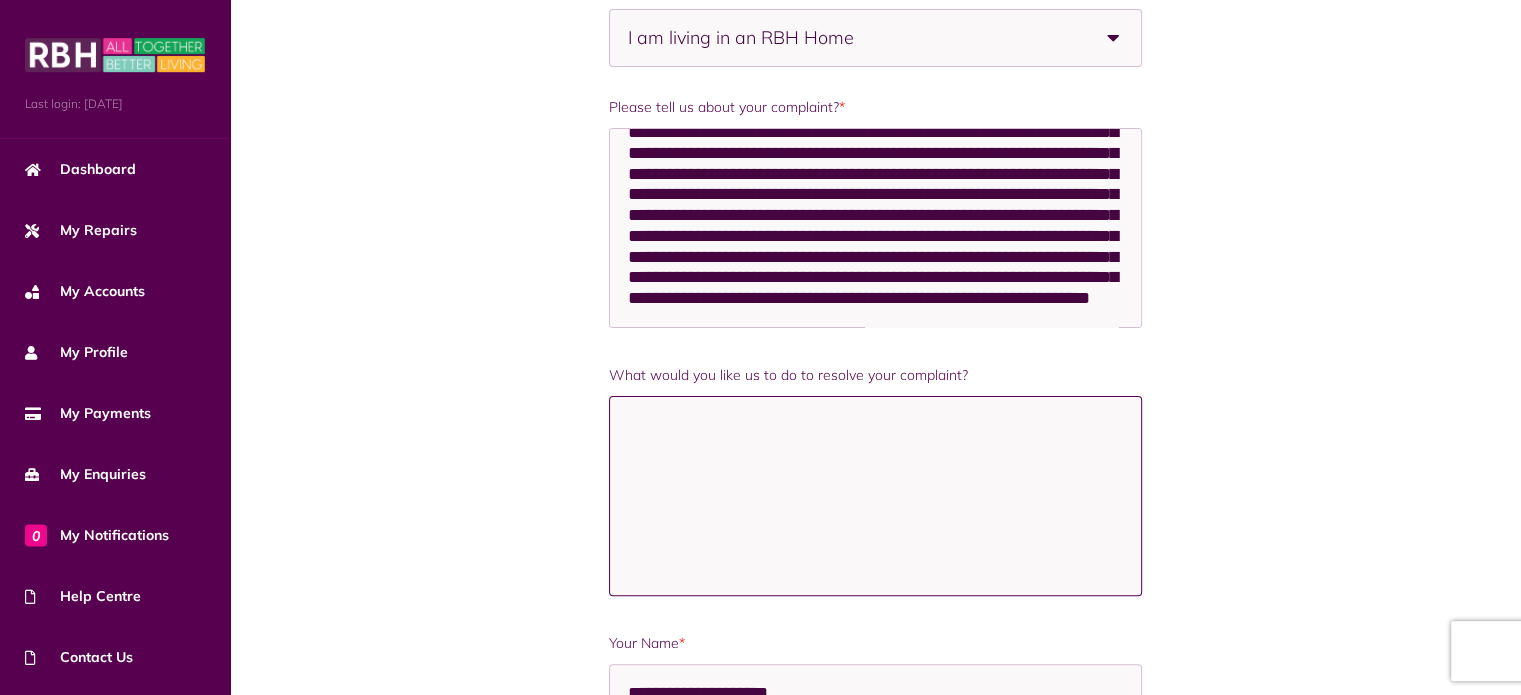 click on "What would you like us to do to resolve your complaint?" at bounding box center (876, 496) 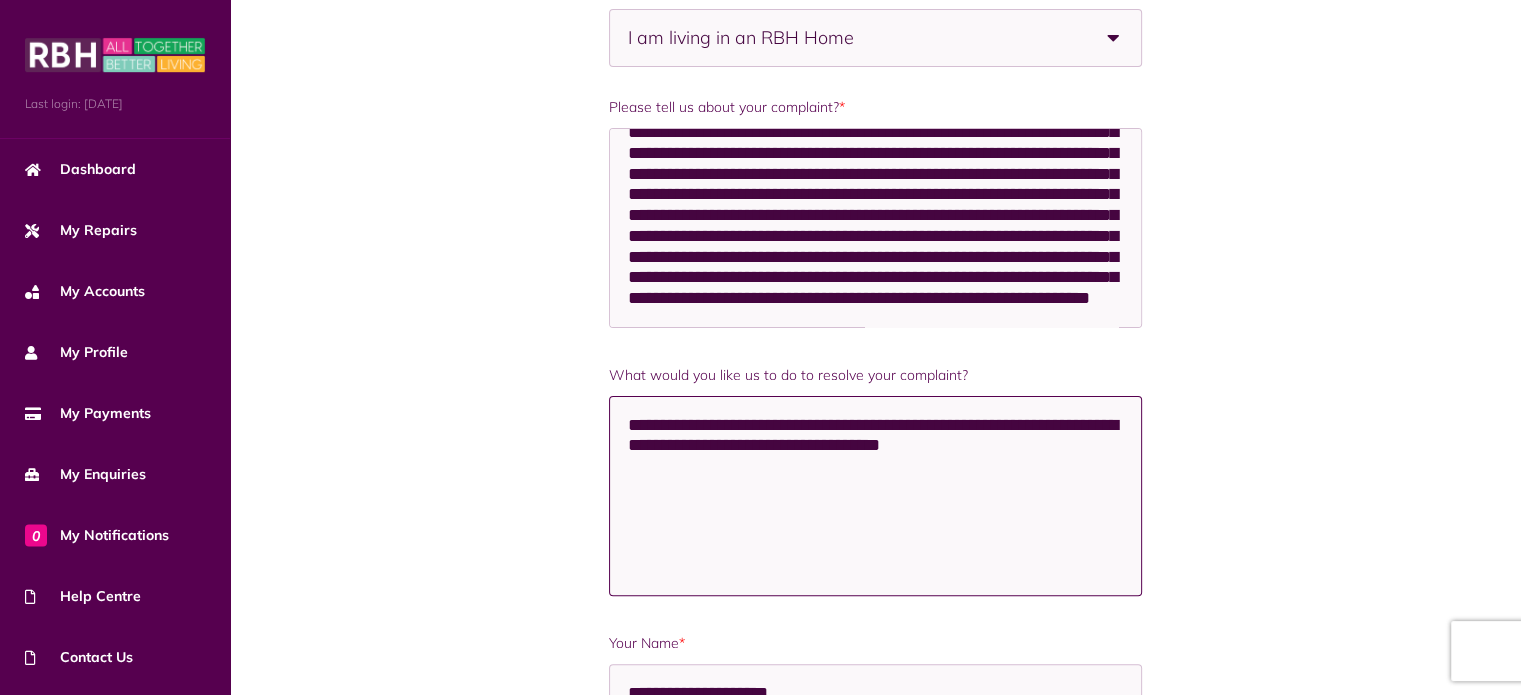 type on "**********" 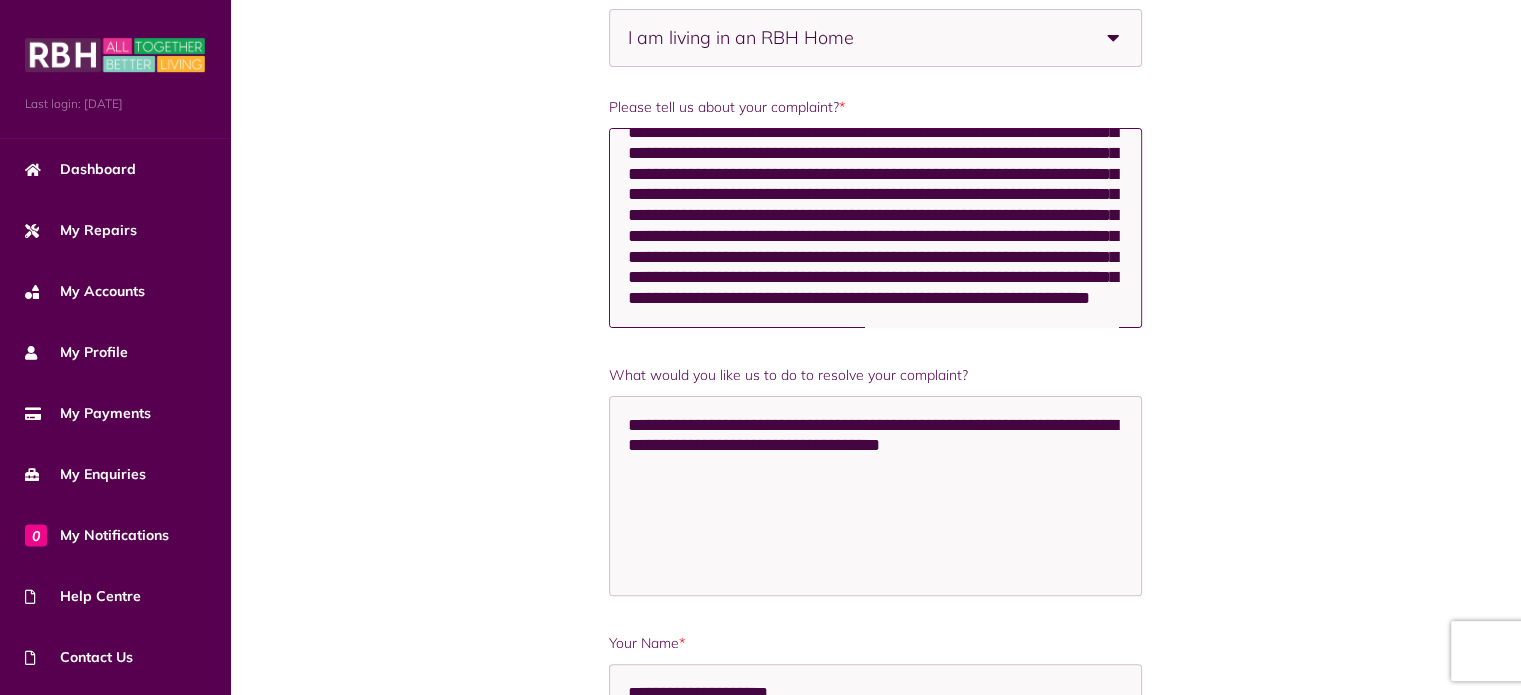 drag, startPoint x: 869, startPoint y: 256, endPoint x: 920, endPoint y: 297, distance: 65.43699 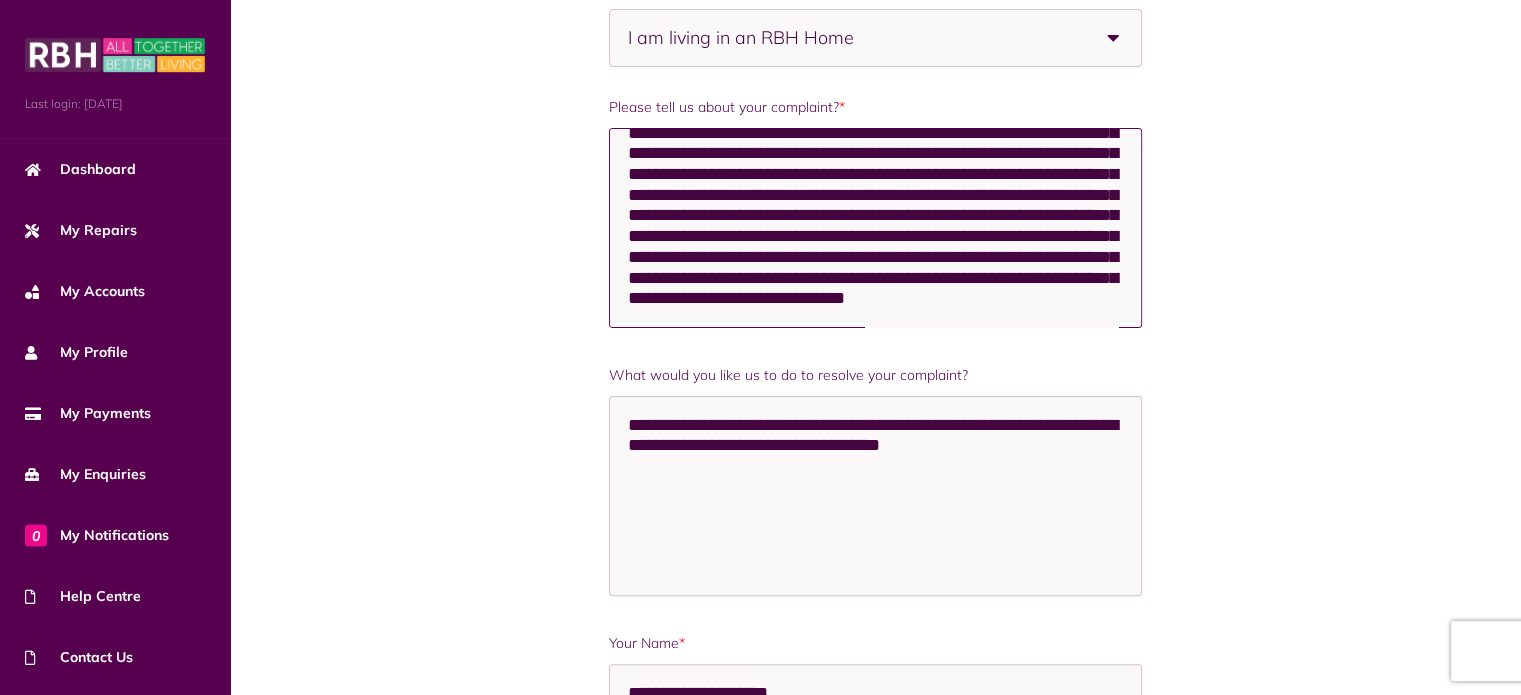 scroll, scrollTop: 231, scrollLeft: 0, axis: vertical 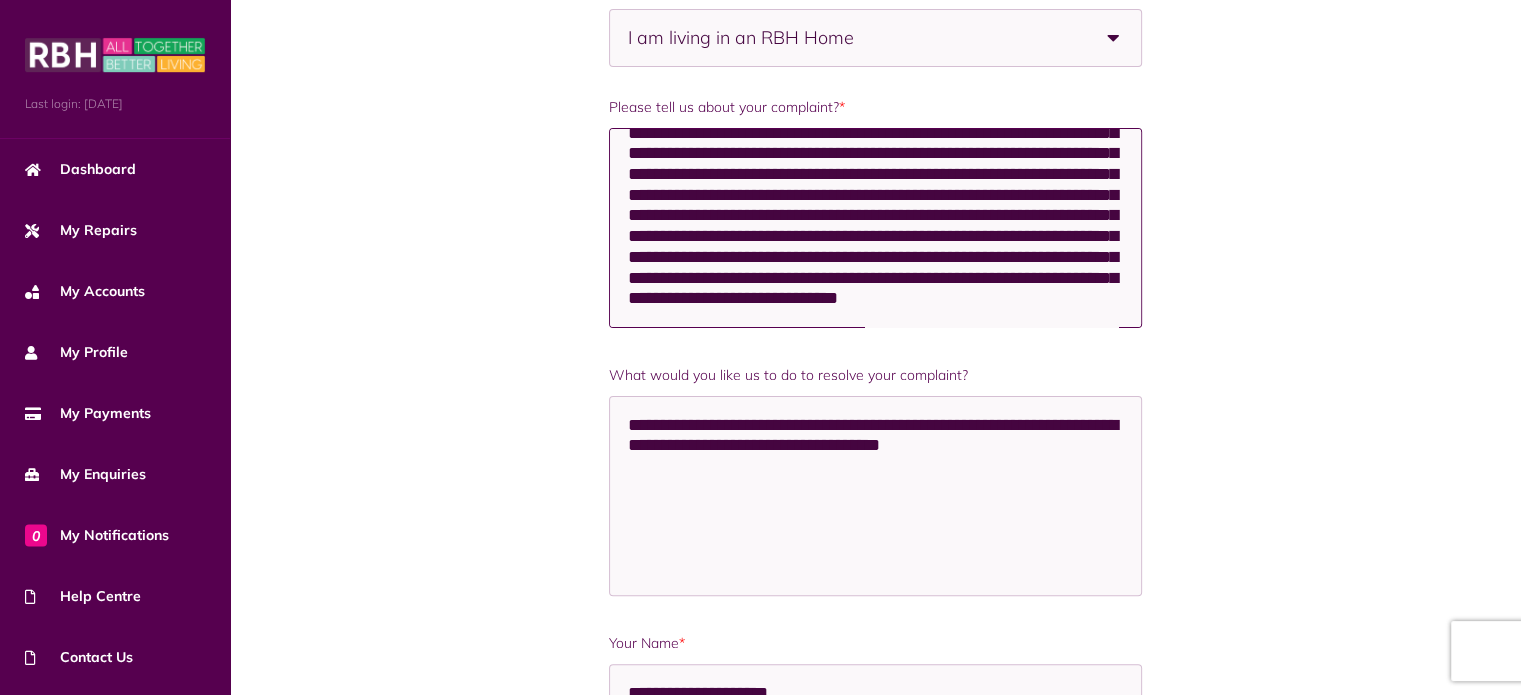 type on "**********" 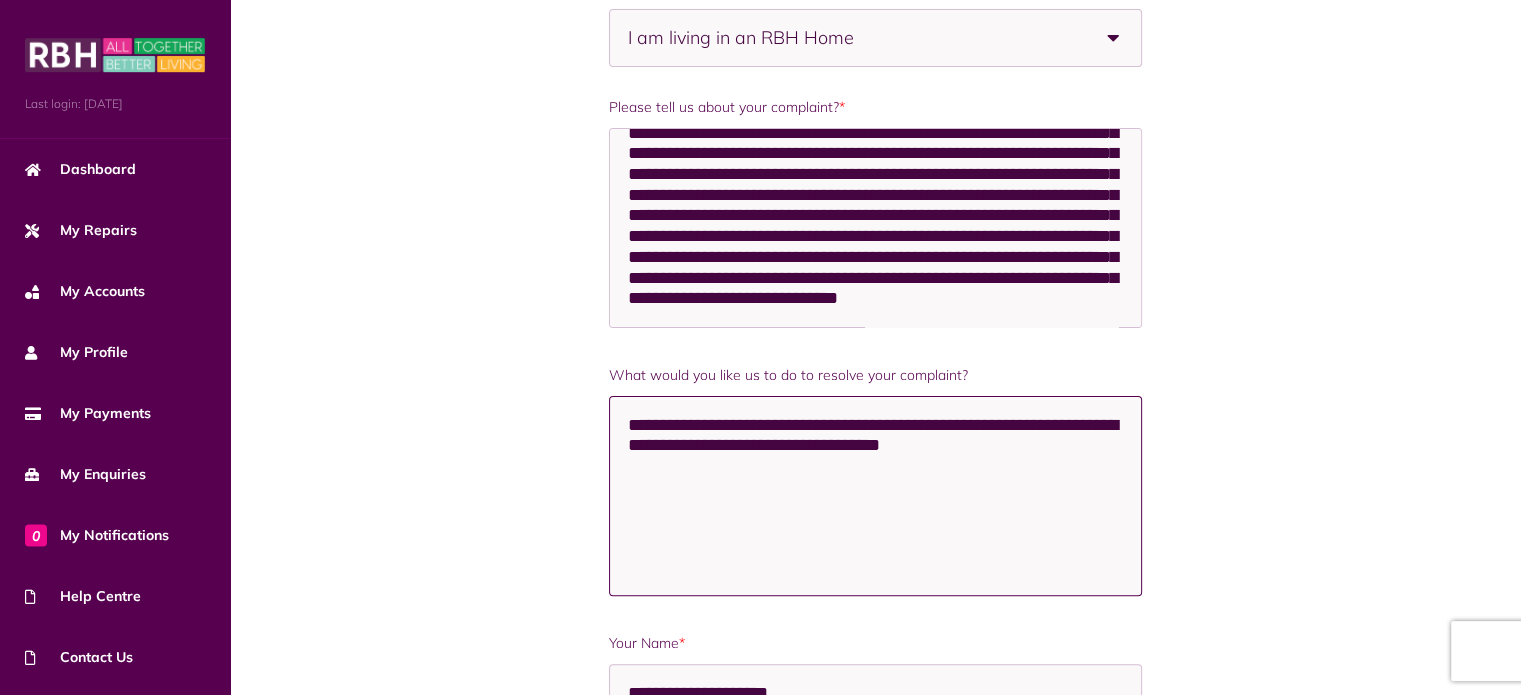 click on "**********" at bounding box center (876, 496) 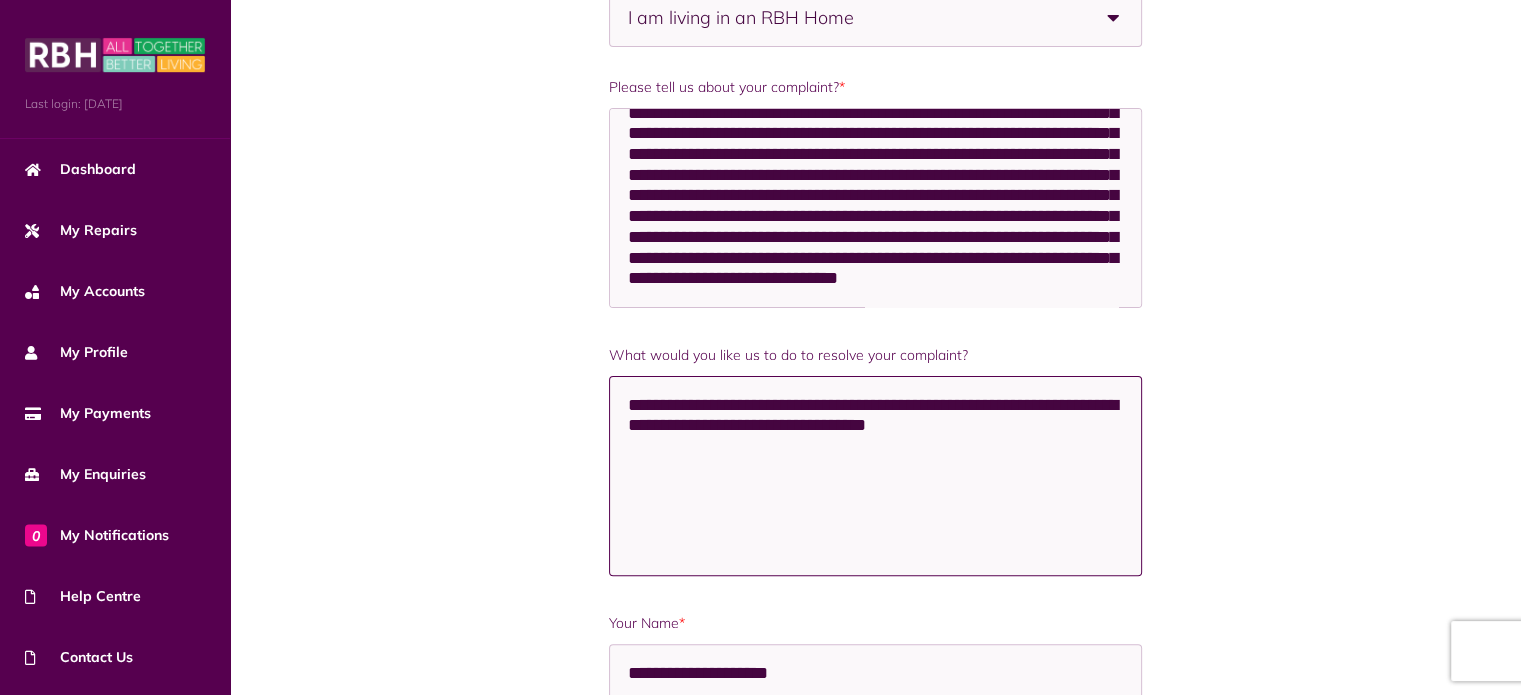 scroll, scrollTop: 300, scrollLeft: 0, axis: vertical 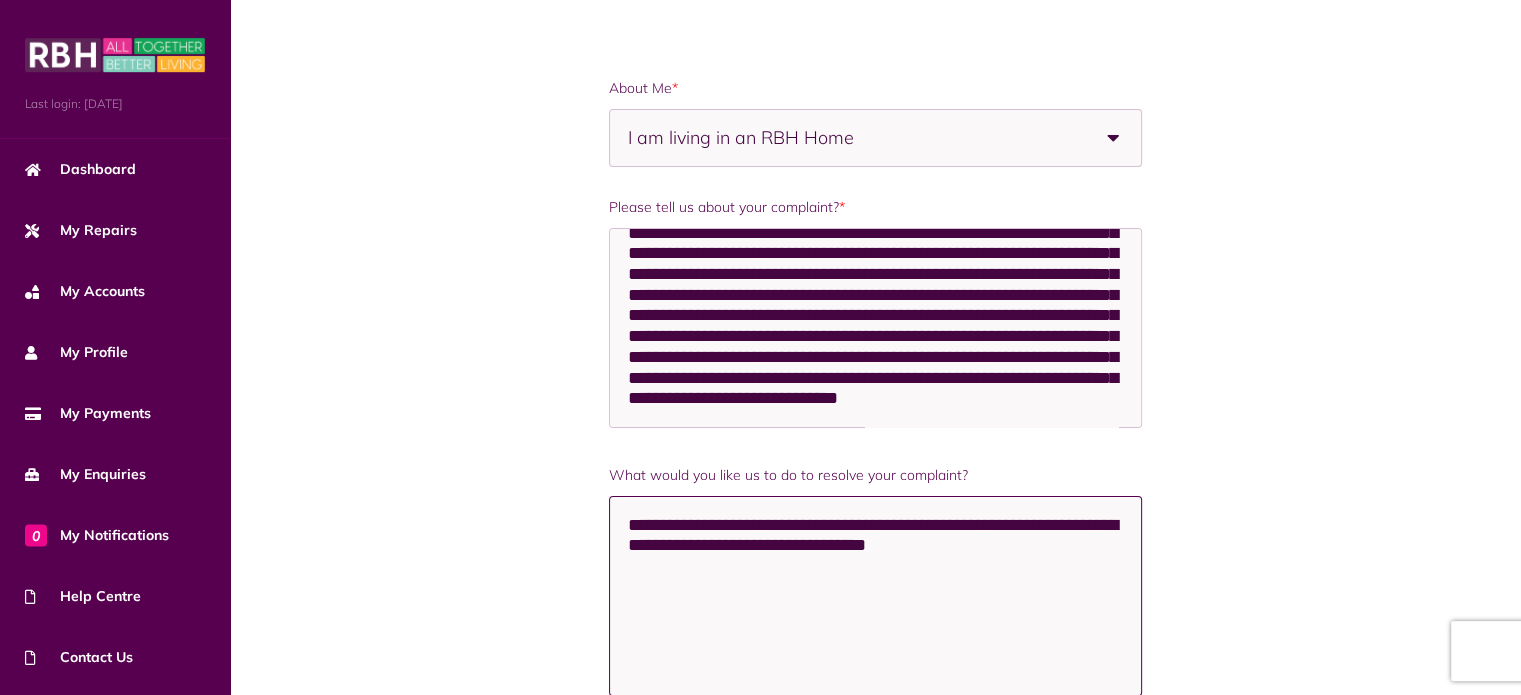 type on "**********" 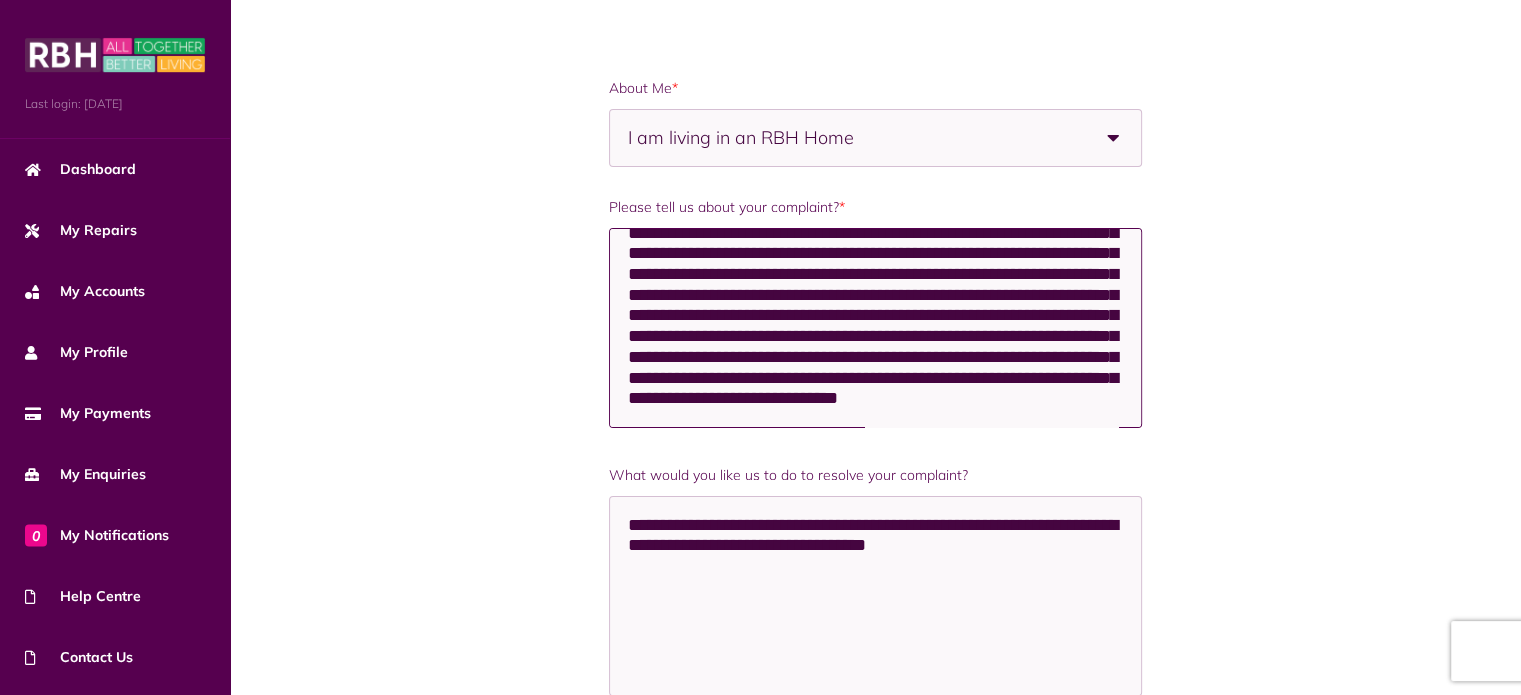 click on "**********" at bounding box center (876, 328) 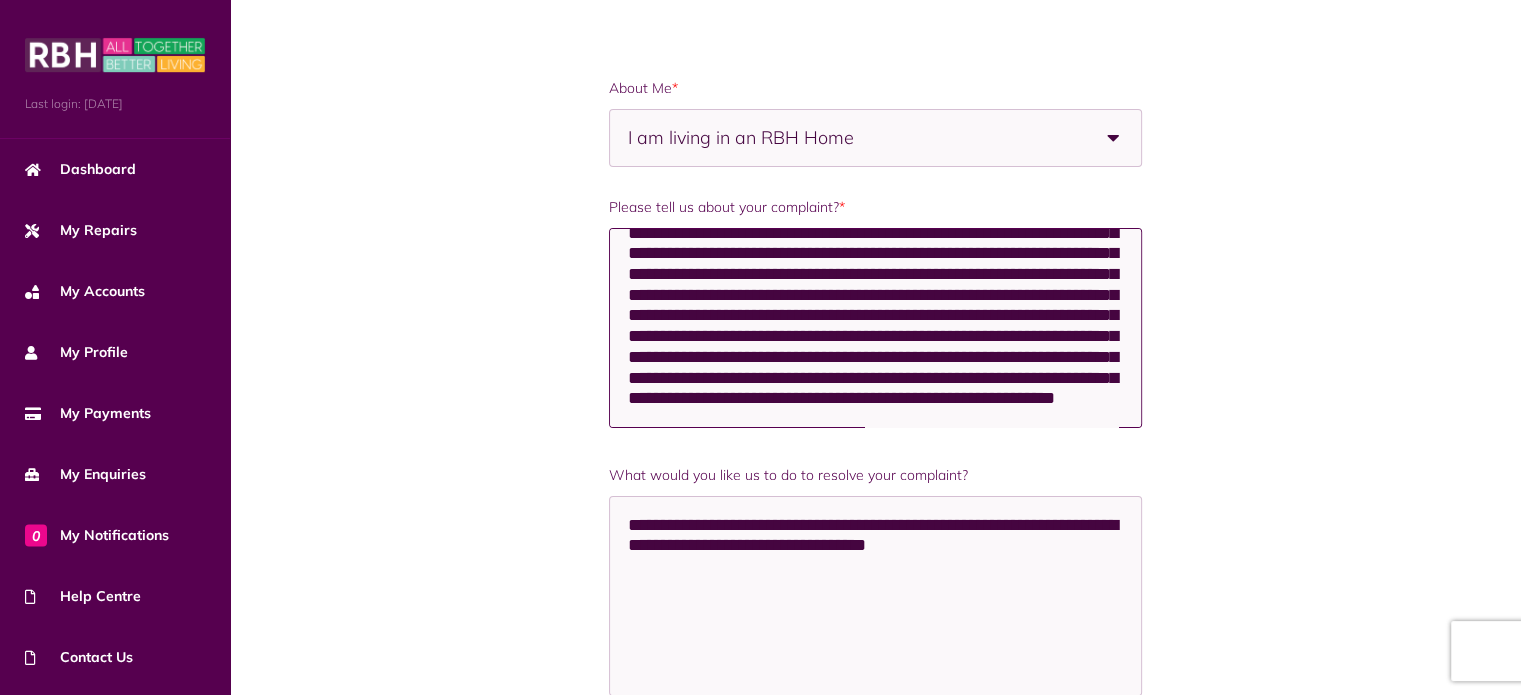 scroll, scrollTop: 252, scrollLeft: 0, axis: vertical 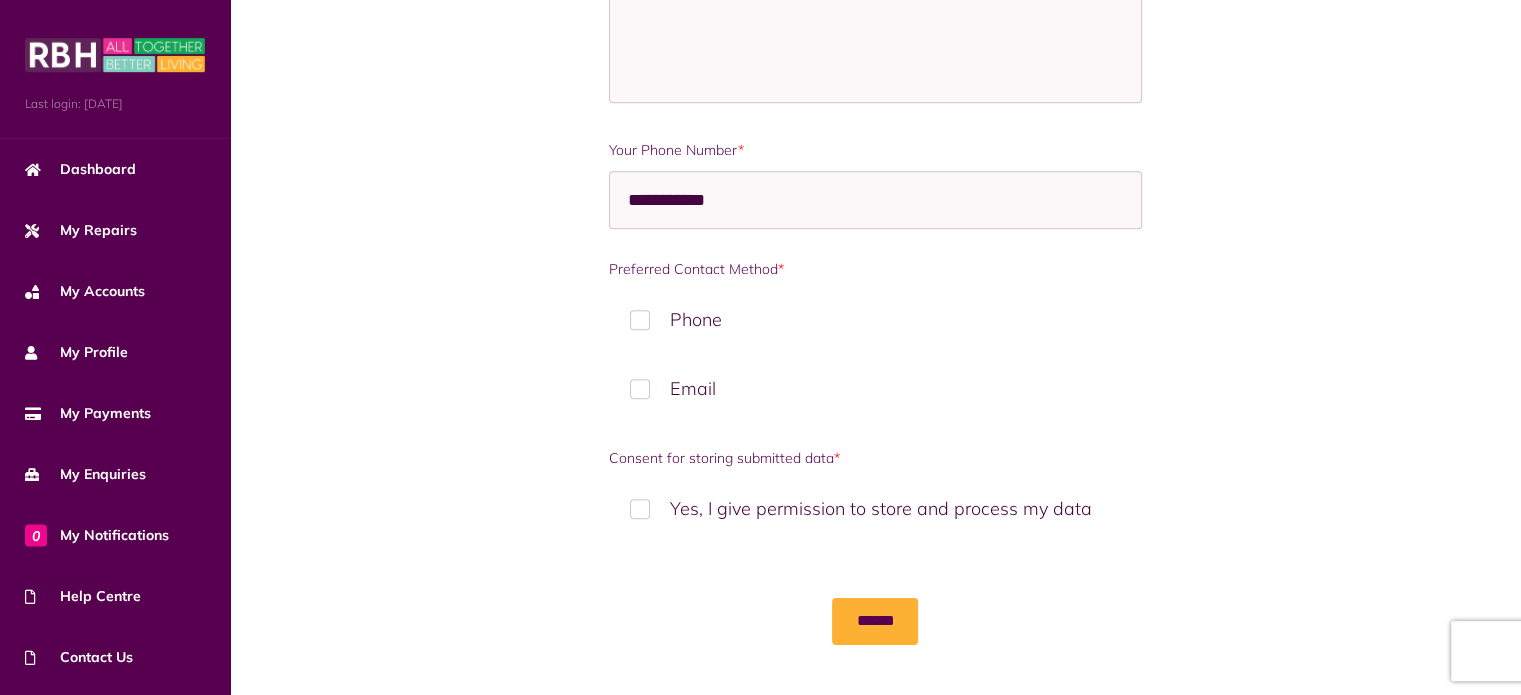type on "**********" 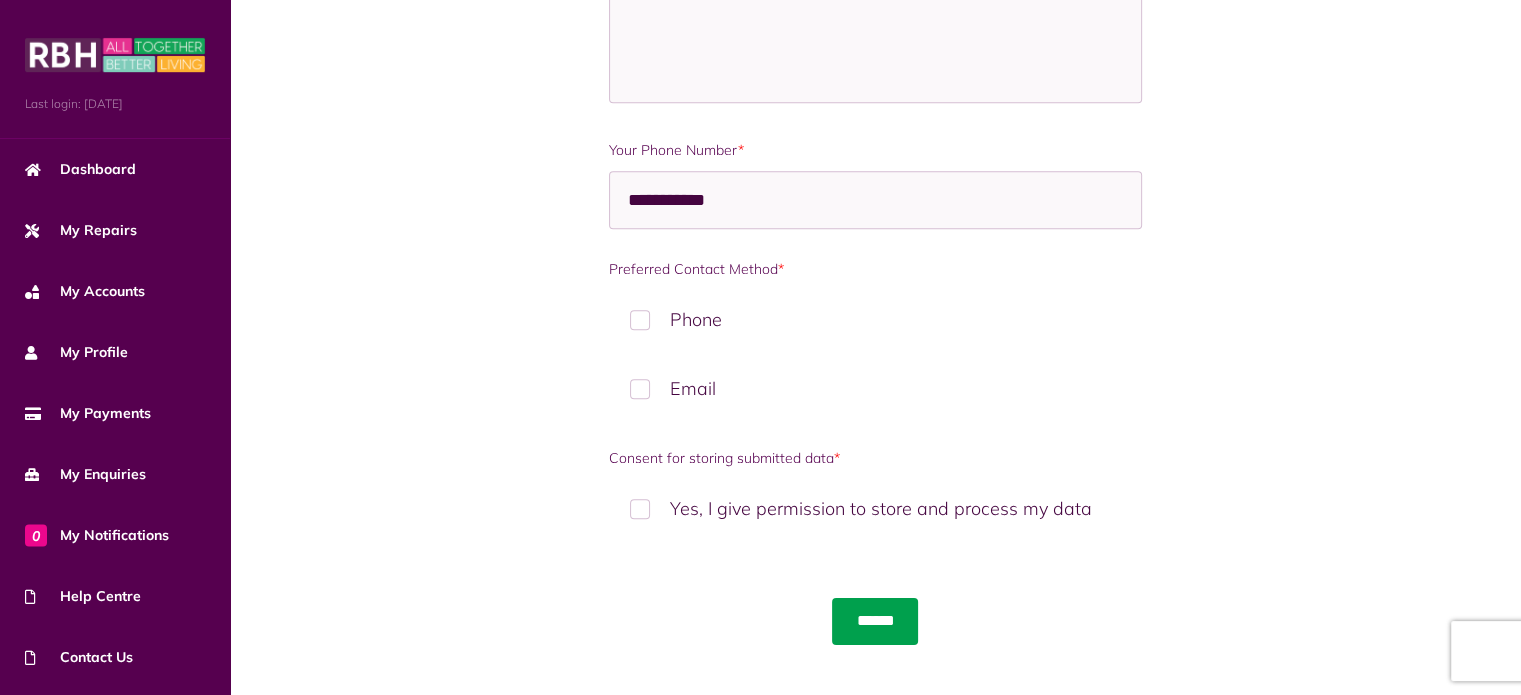 click on "******" at bounding box center (875, 621) 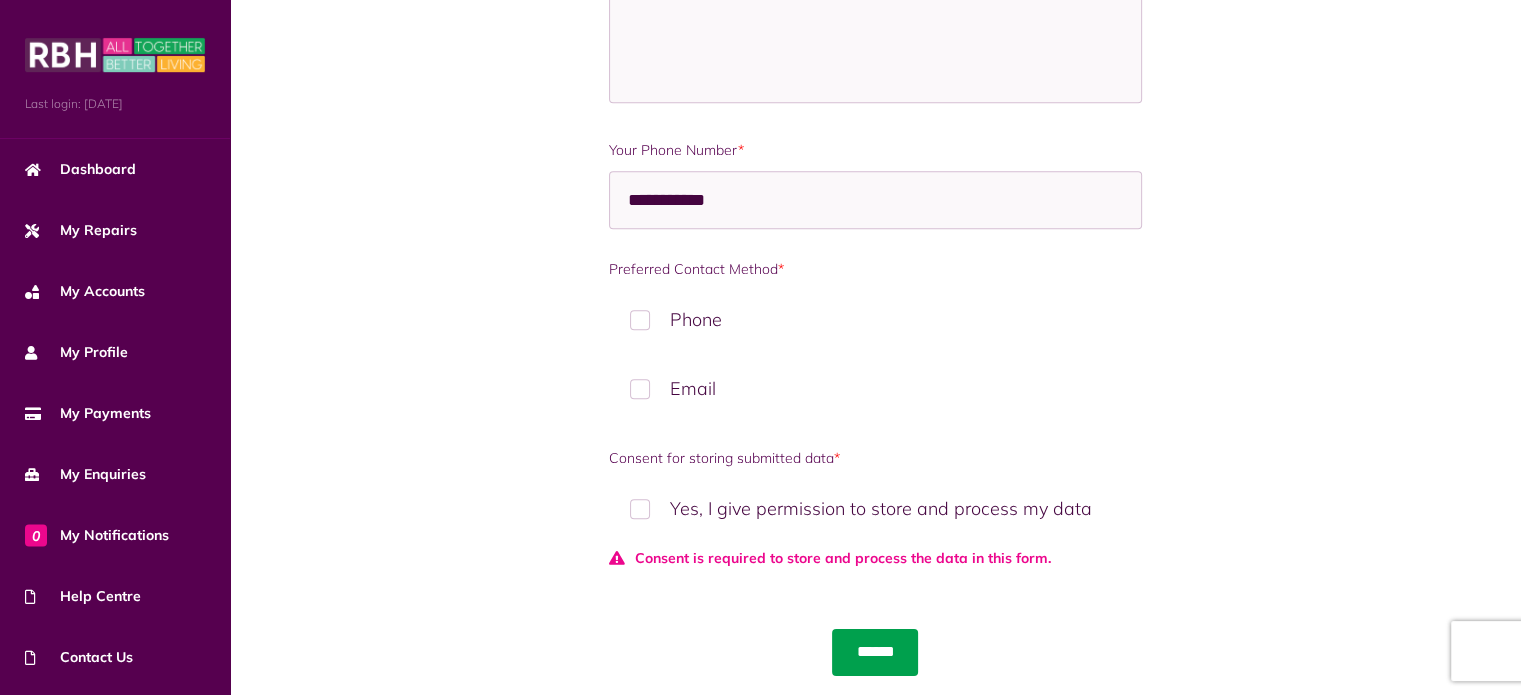 scroll, scrollTop: 1439, scrollLeft: 0, axis: vertical 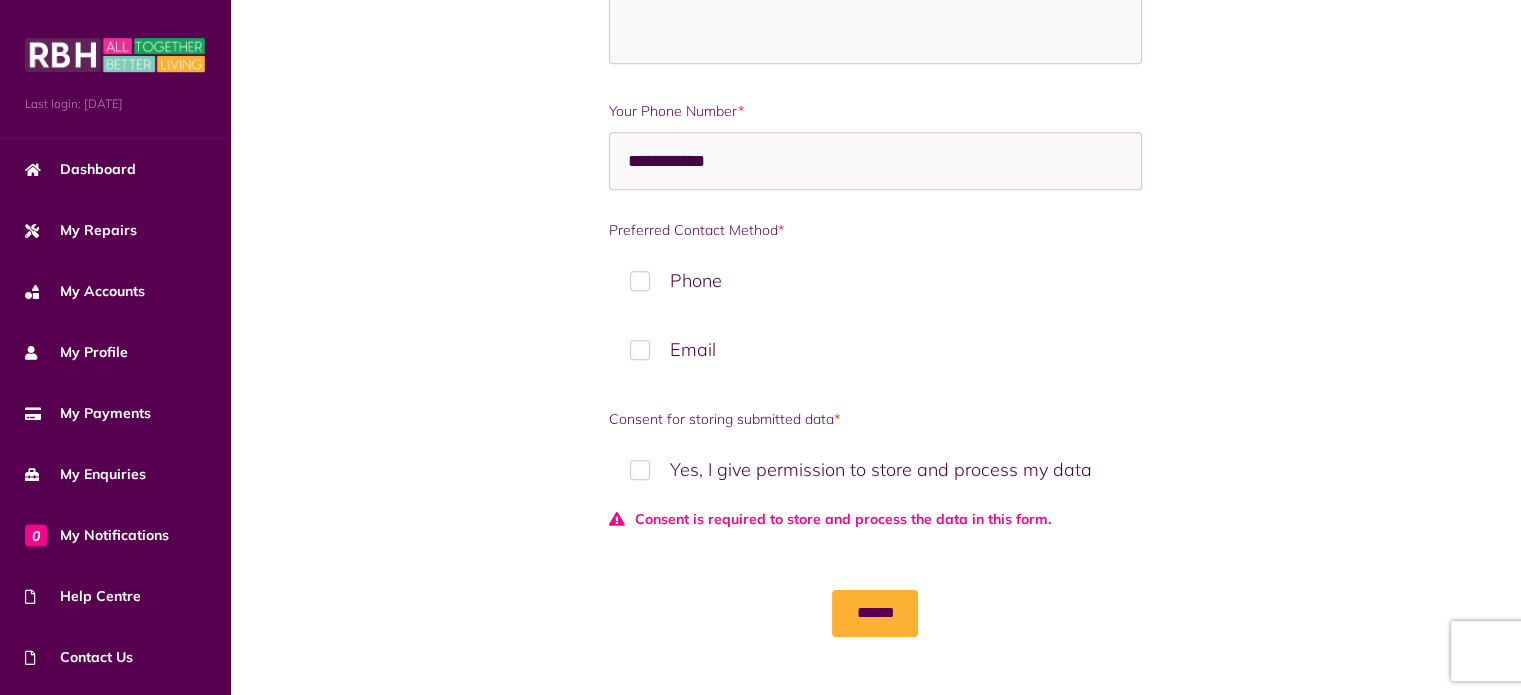 click on "Yes, I give permission to store and process my data" at bounding box center [876, 469] 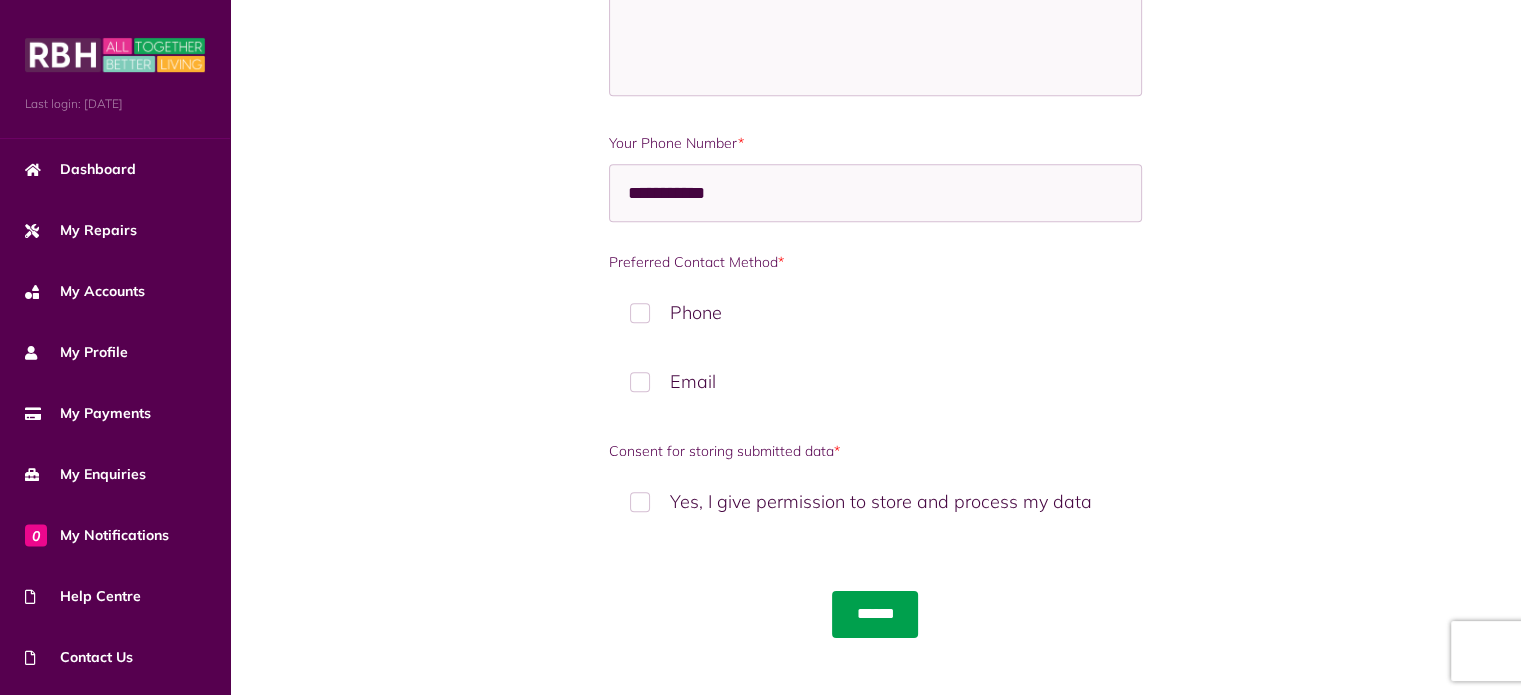click on "******" at bounding box center [875, 614] 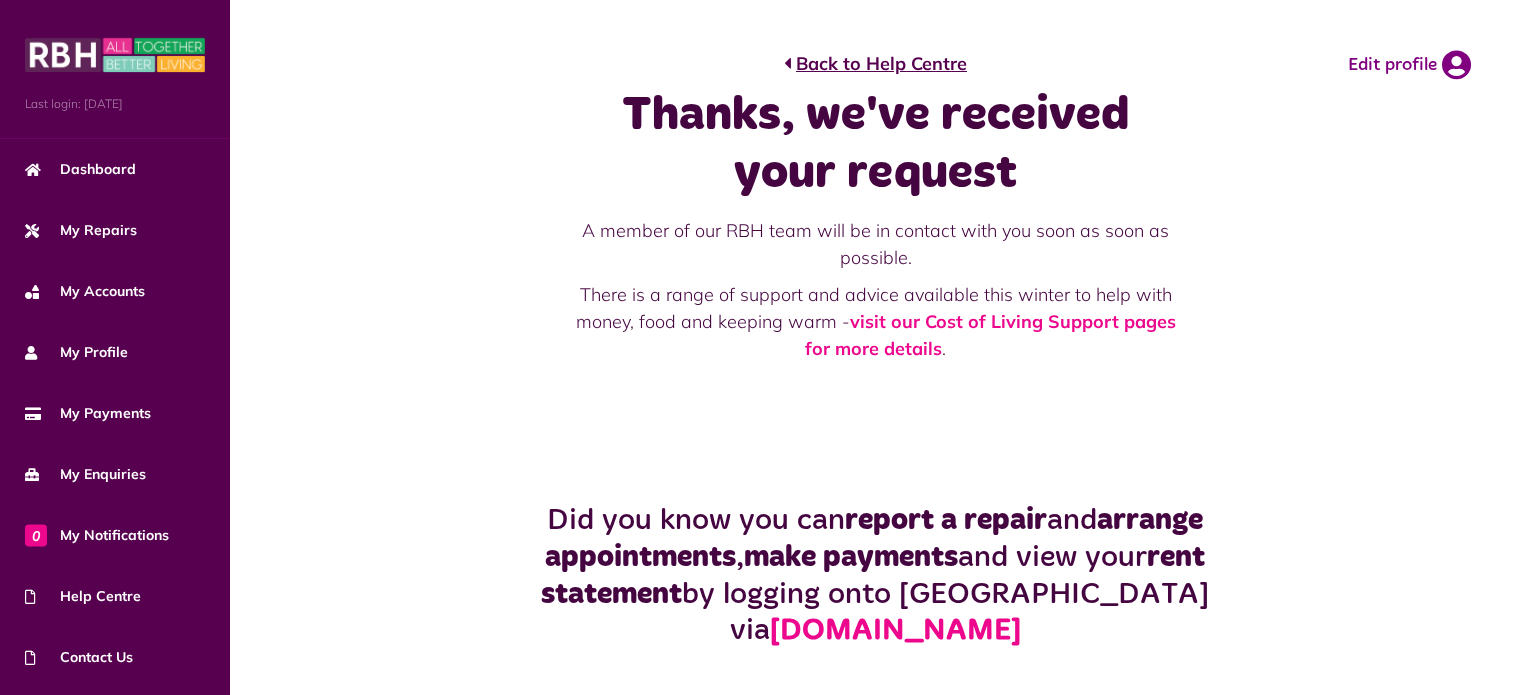 scroll, scrollTop: 0, scrollLeft: 0, axis: both 